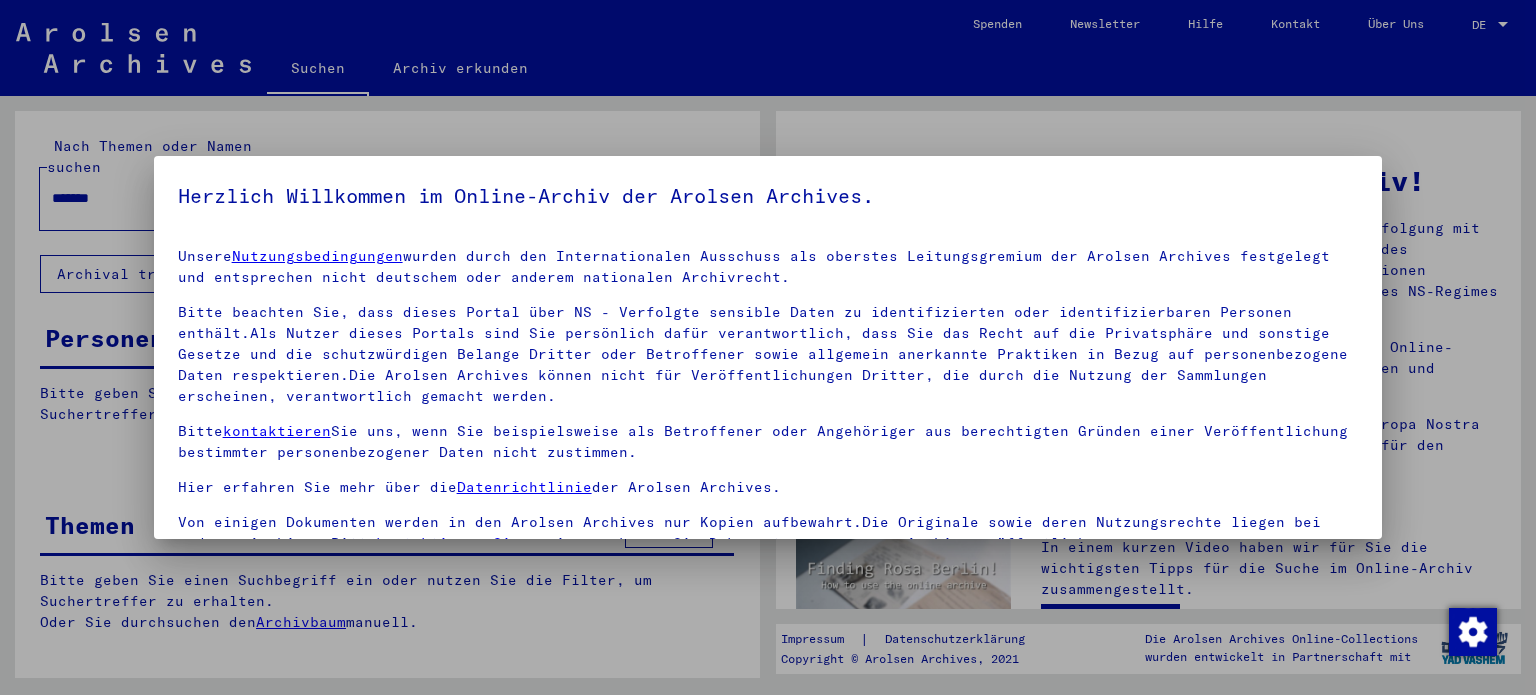 scroll, scrollTop: 0, scrollLeft: 0, axis: both 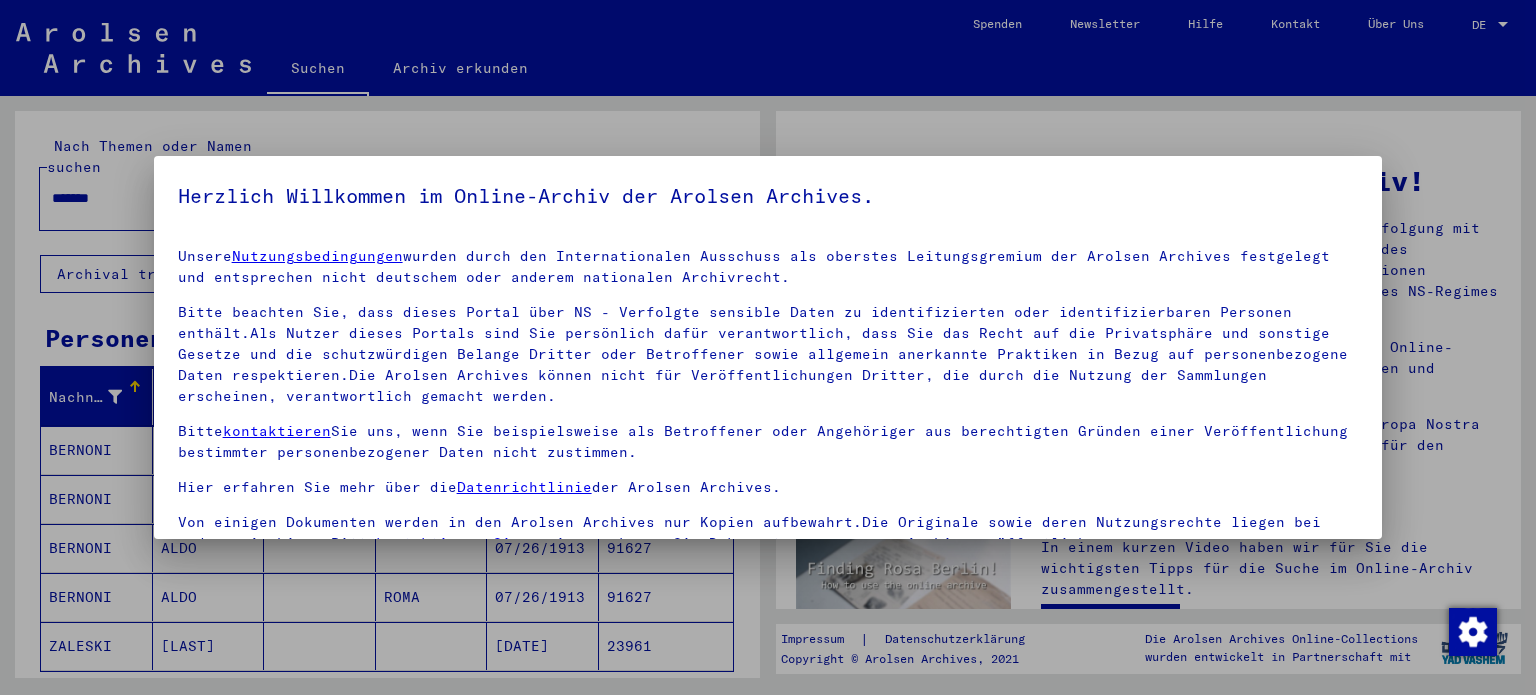 drag, startPoint x: 1384, startPoint y: 298, endPoint x: 1364, endPoint y: 457, distance: 160.25293 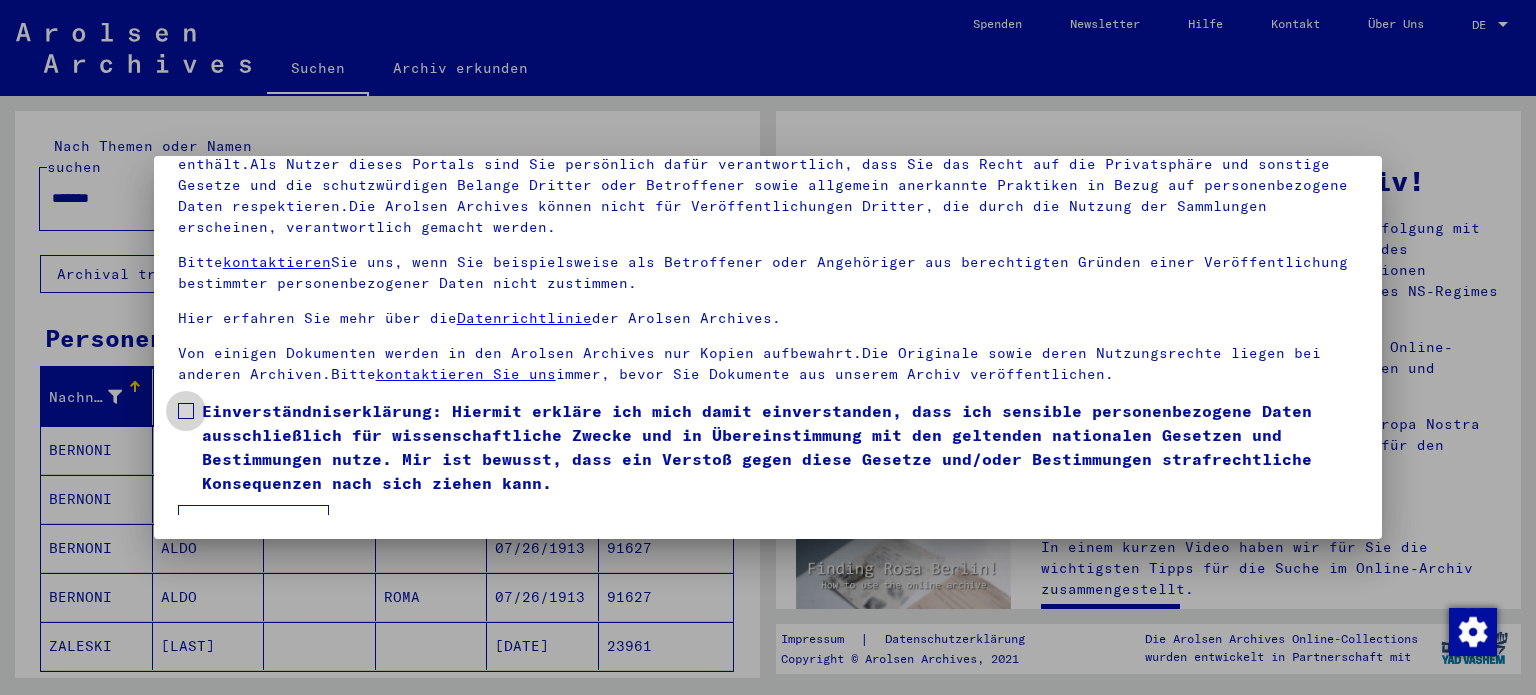 click on "Einverständniserklärung: Hiermit erkläre ich mich damit einverstanden, dass ich sensible personenbezogene Daten ausschließlich für wissenschaftliche Zwecke und in Übereinstimmung mit den geltenden nationalen Gesetzen und Bestimmungen nutze. Mir ist bewusst, dass ein Verstoß gegen diese Gesetze und/oder Bestimmungen strafrechtliche Konsequenzen nach sich ziehen kann." at bounding box center (768, 447) 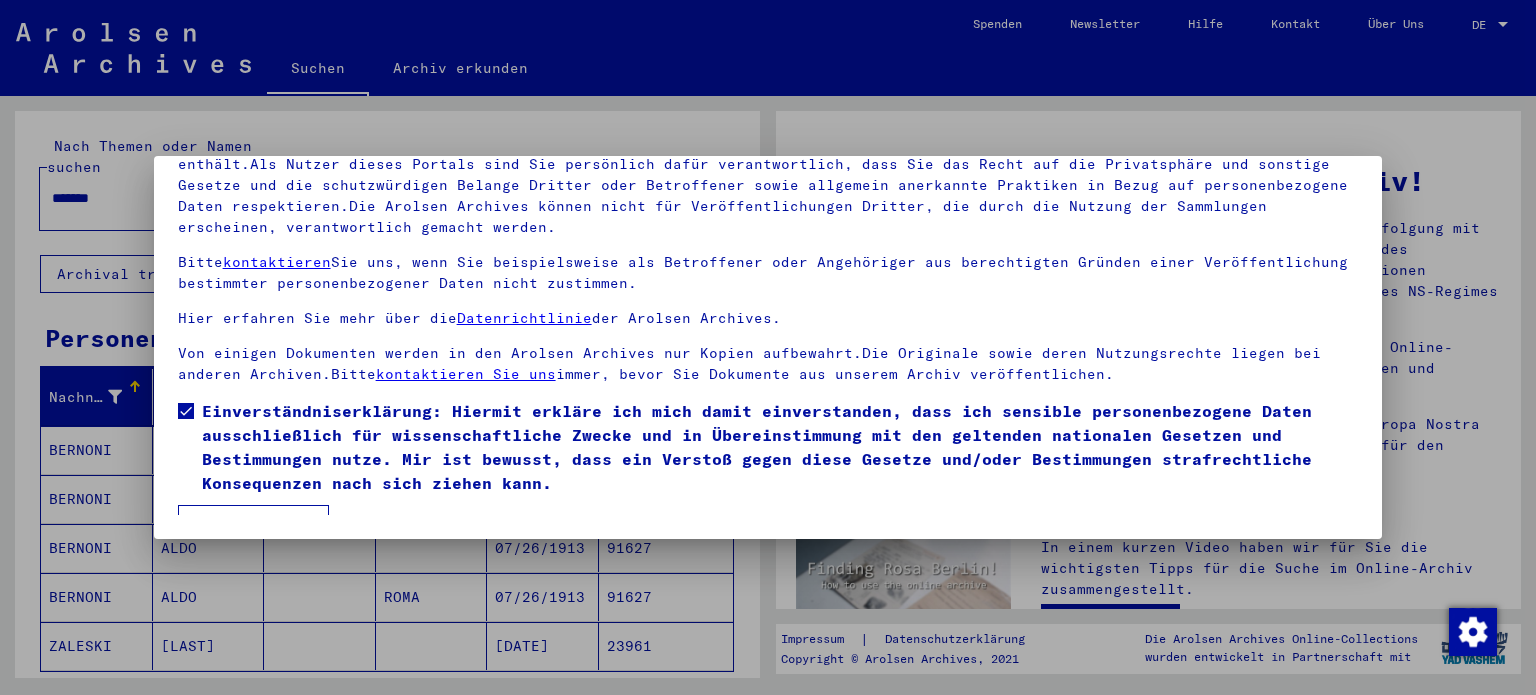 click on "Einverständniserklärung: Hiermit erkläre ich mich damit einverstanden, dass ich sensible personenbezogene Daten ausschließlich für wissenschaftliche Zwecke und in Übereinstimmung mit den geltenden nationalen Gesetzen und Bestimmungen nutze. Mir ist bewusst, dass ein Verstoß gegen diese Gesetze und/oder Bestimmungen strafrechtliche Konsequenzen nach sich ziehen kann." at bounding box center (768, 452) 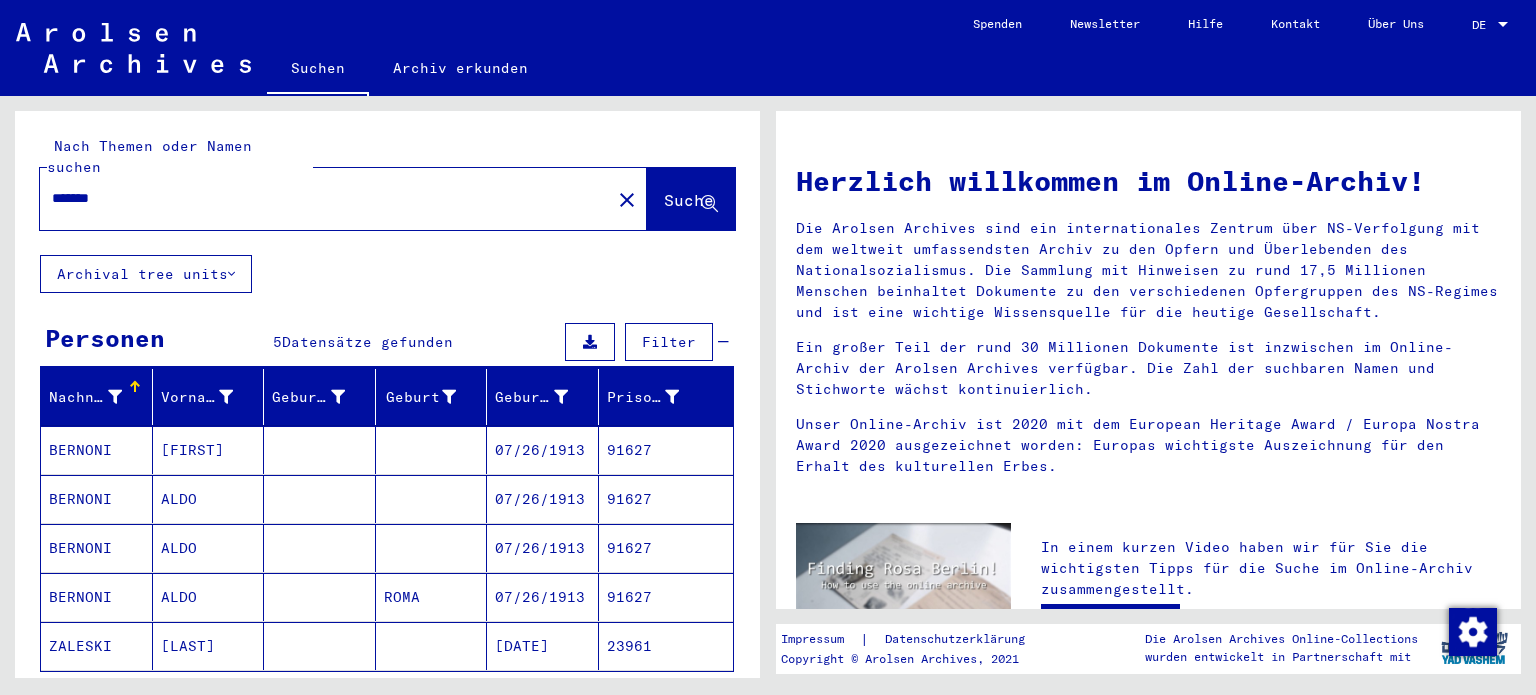 click on "[FIRST]" at bounding box center (209, 499) 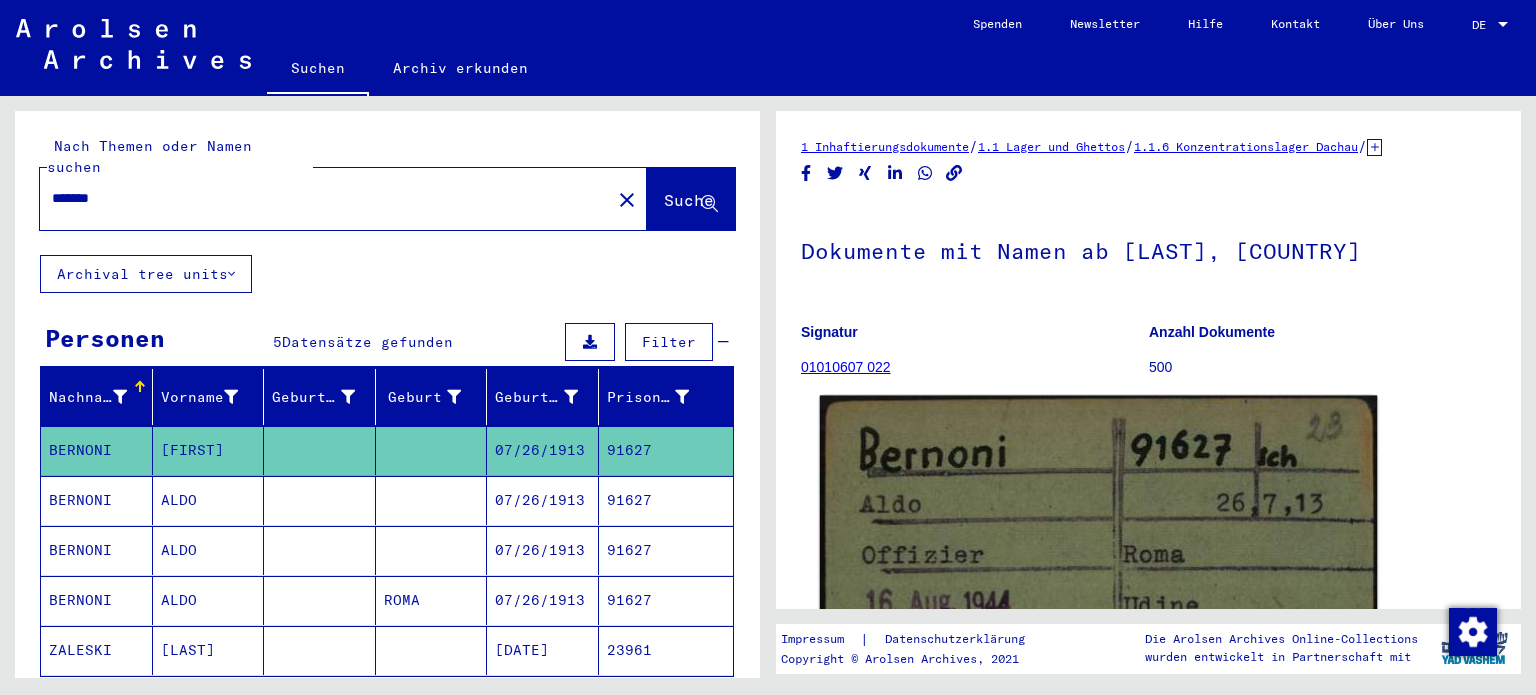 scroll, scrollTop: 0, scrollLeft: 0, axis: both 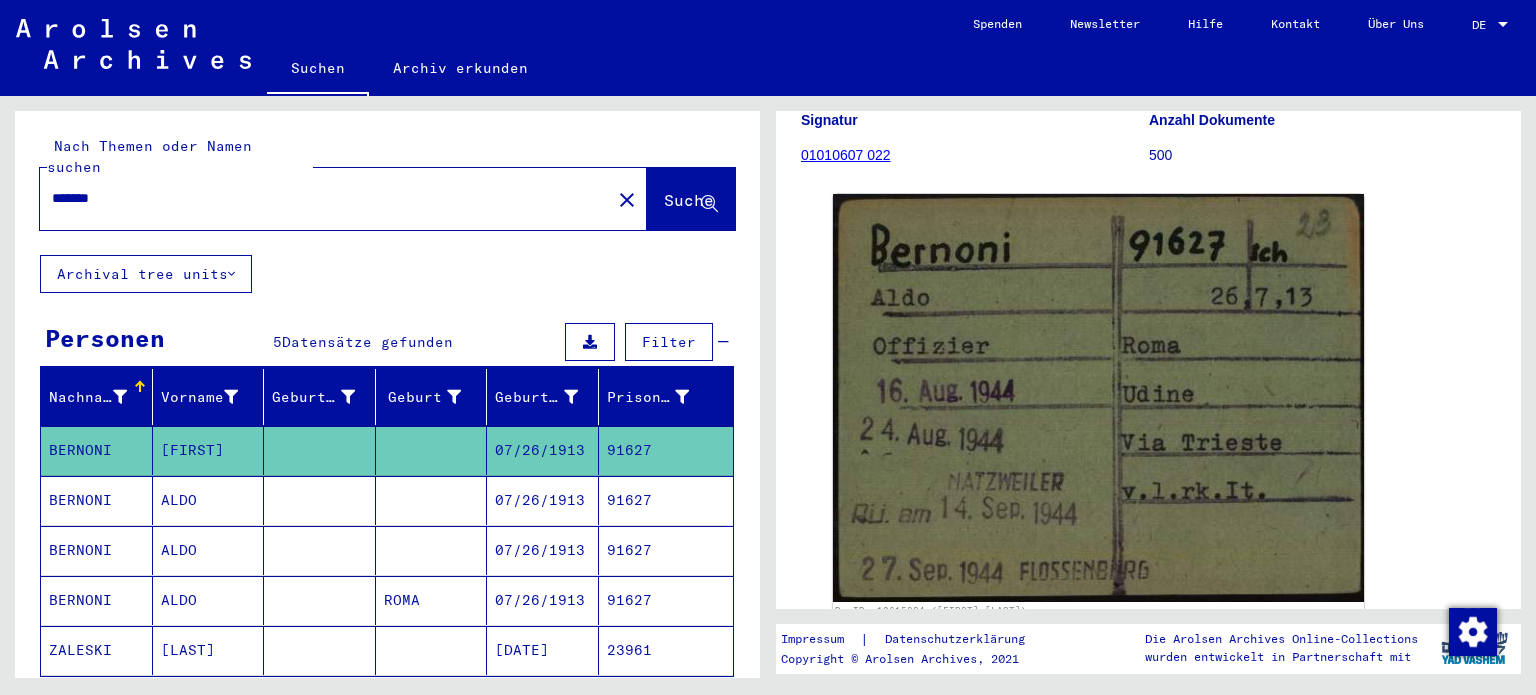 click on "91627" at bounding box center [666, 550] 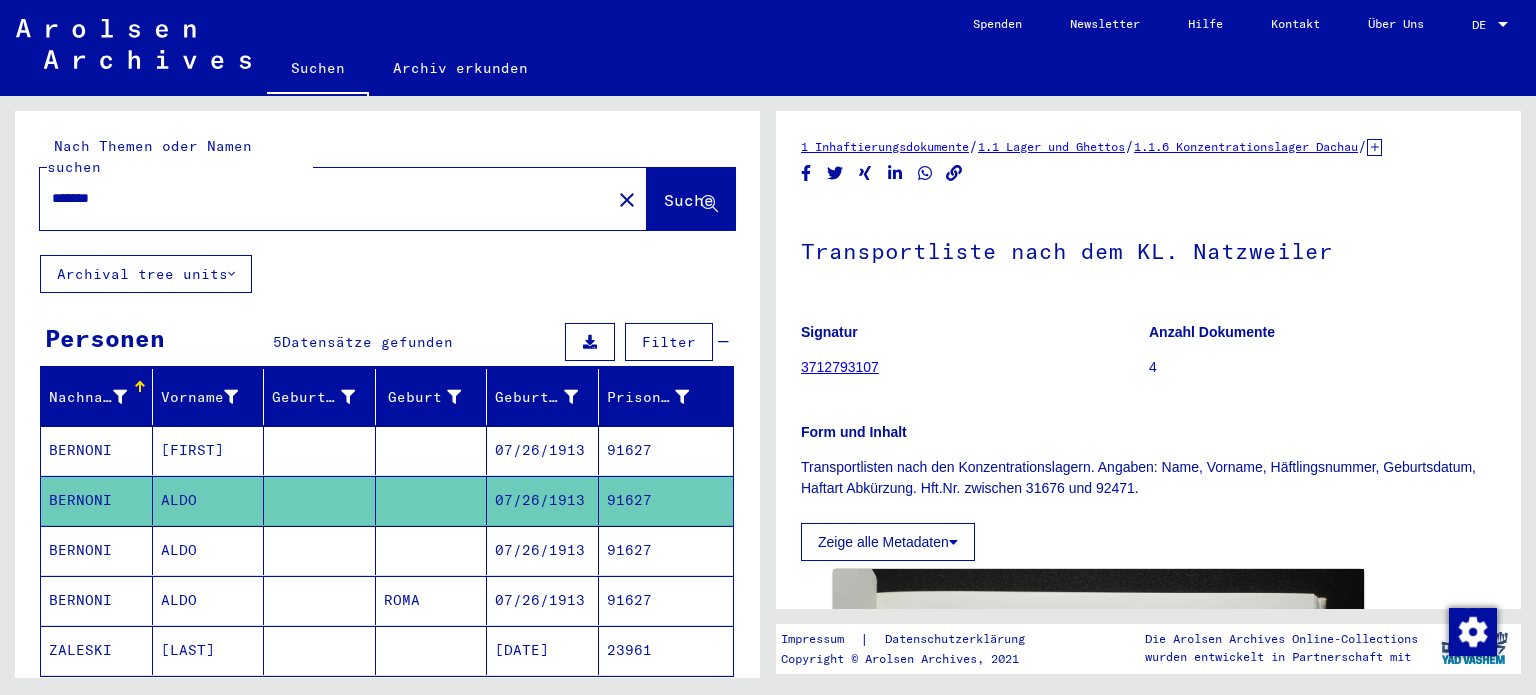 scroll, scrollTop: 0, scrollLeft: 0, axis: both 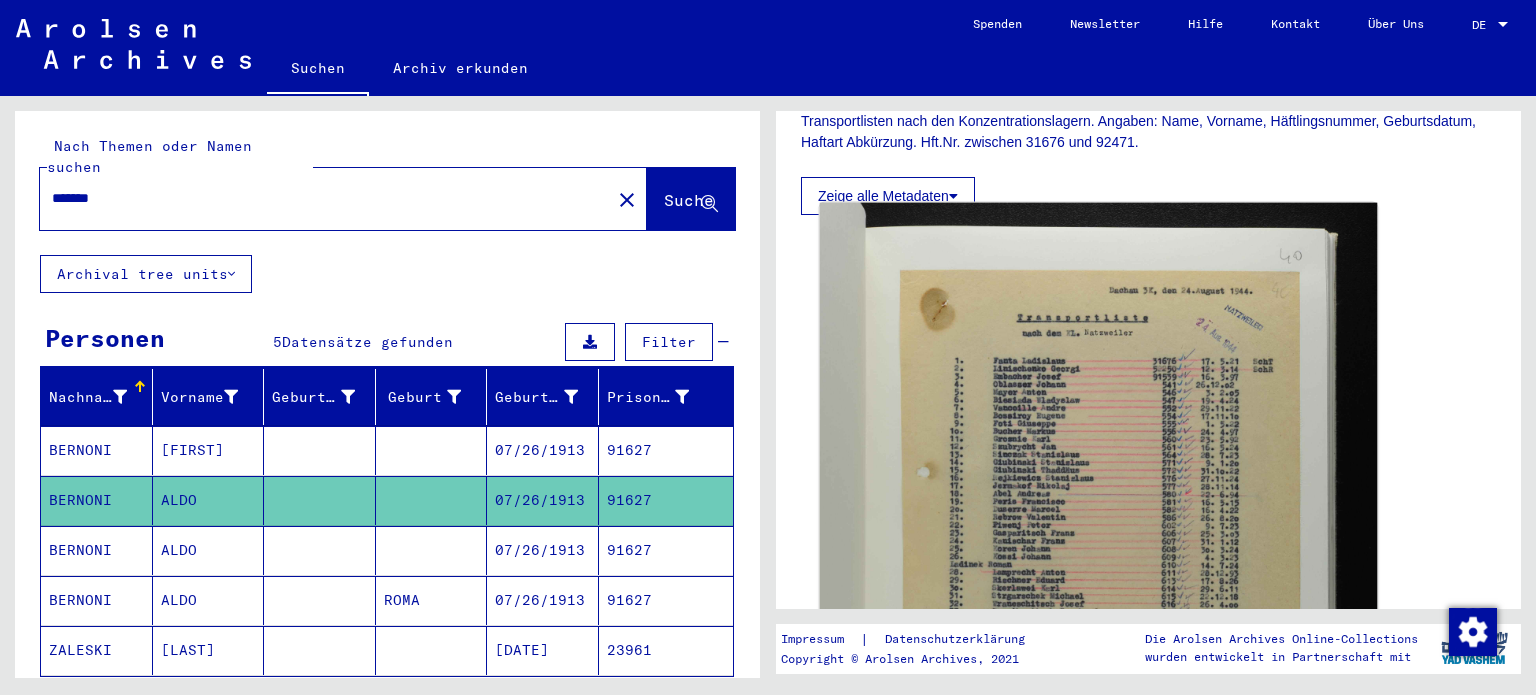 click 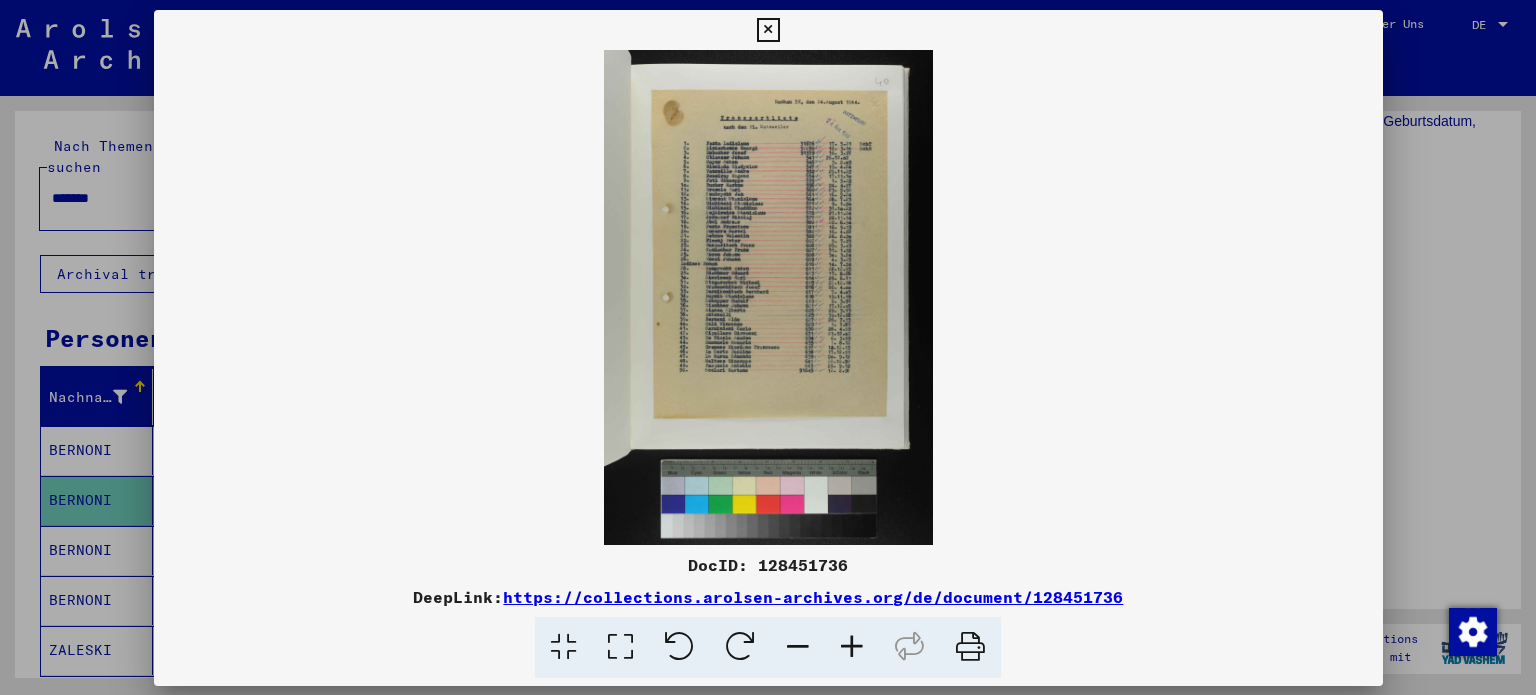 click at bounding box center [768, 297] 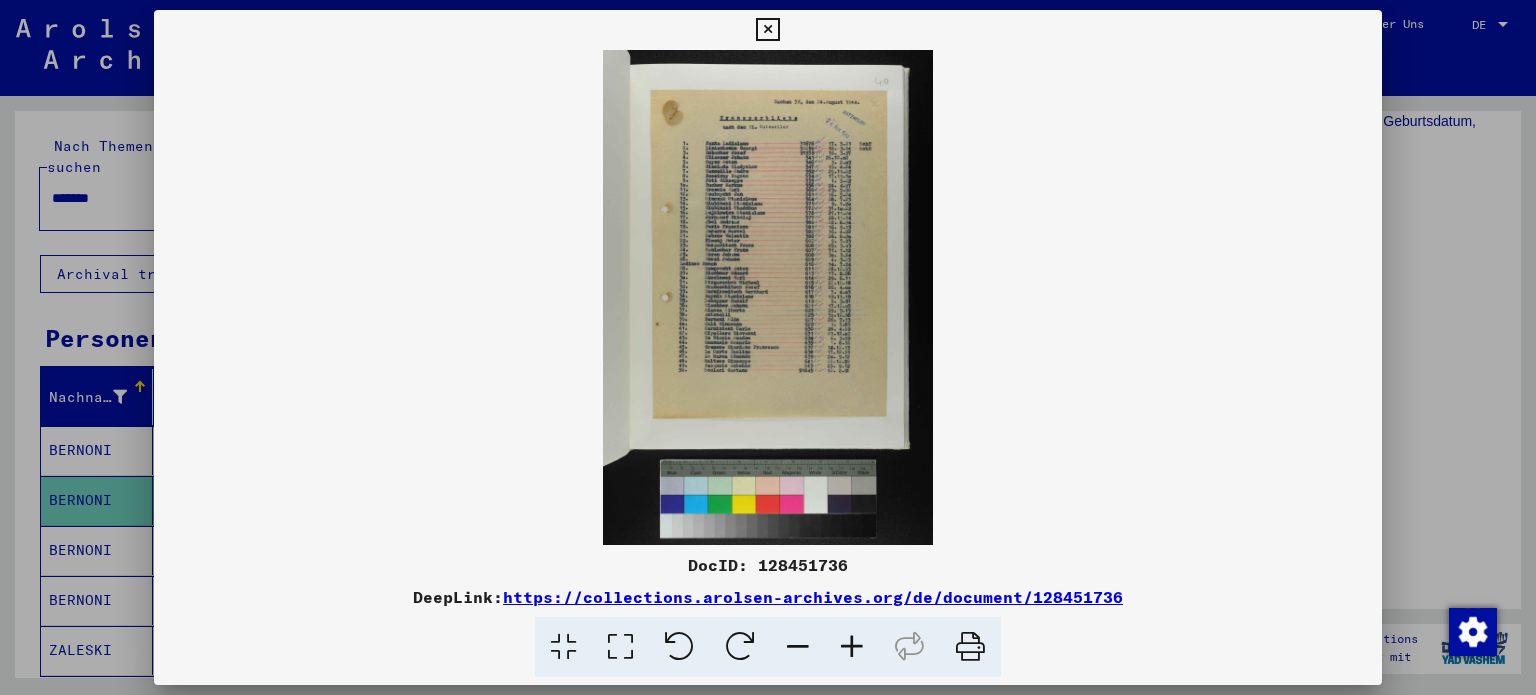 click at bounding box center [852, 647] 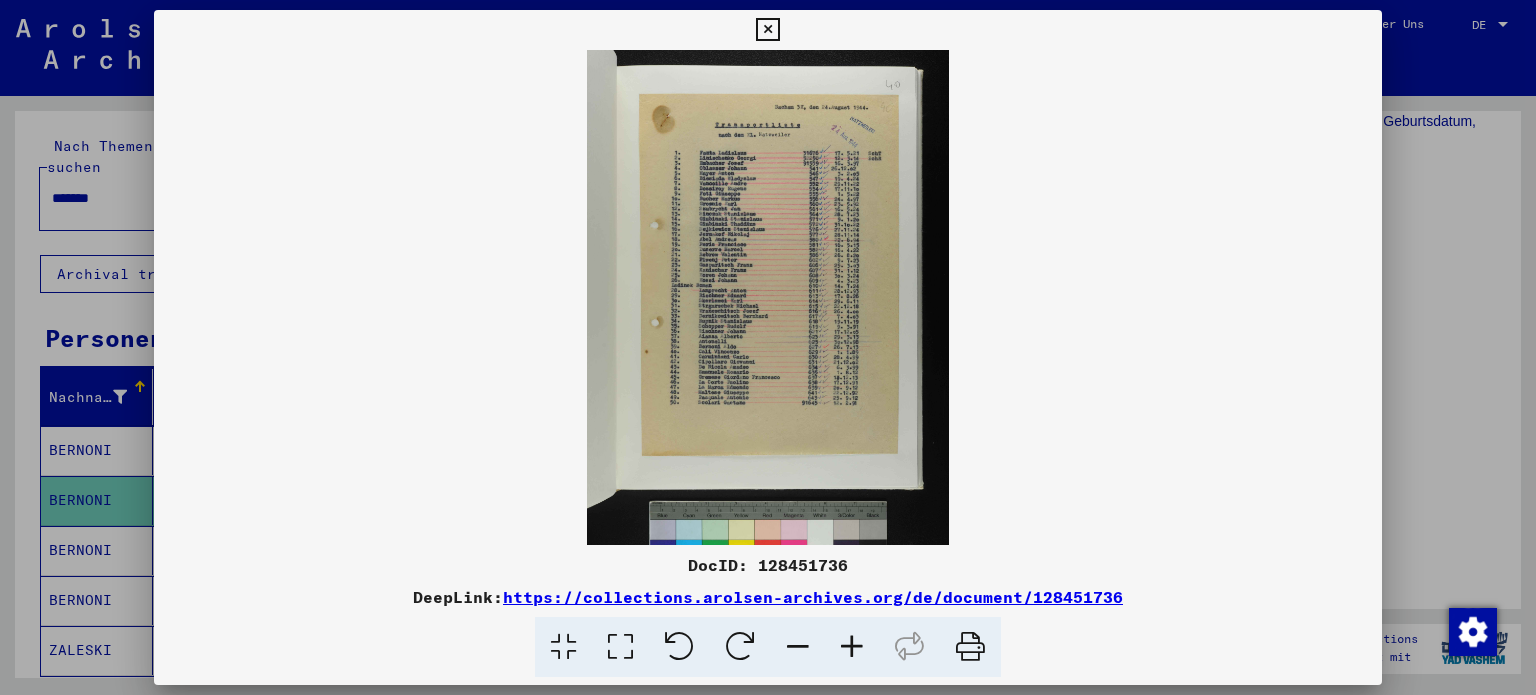 click at bounding box center [852, 647] 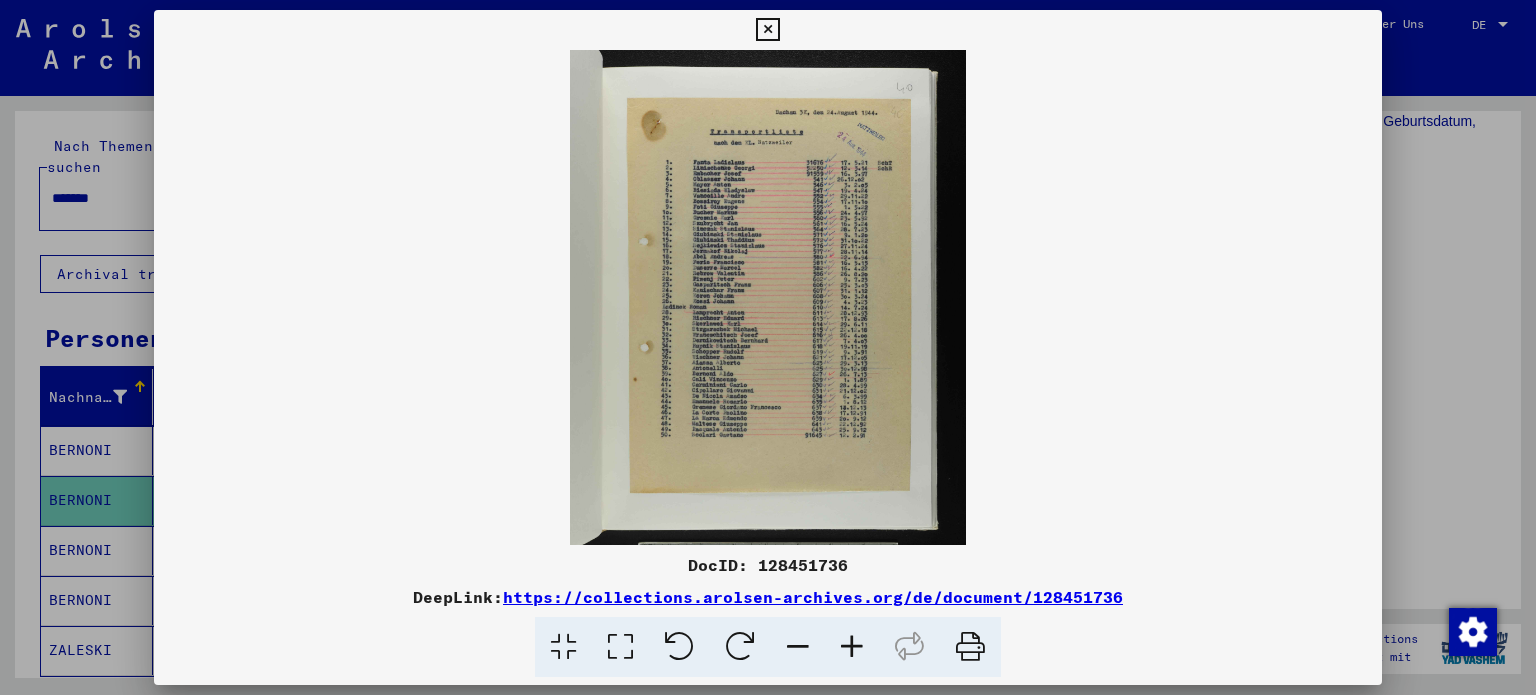 click at bounding box center [852, 647] 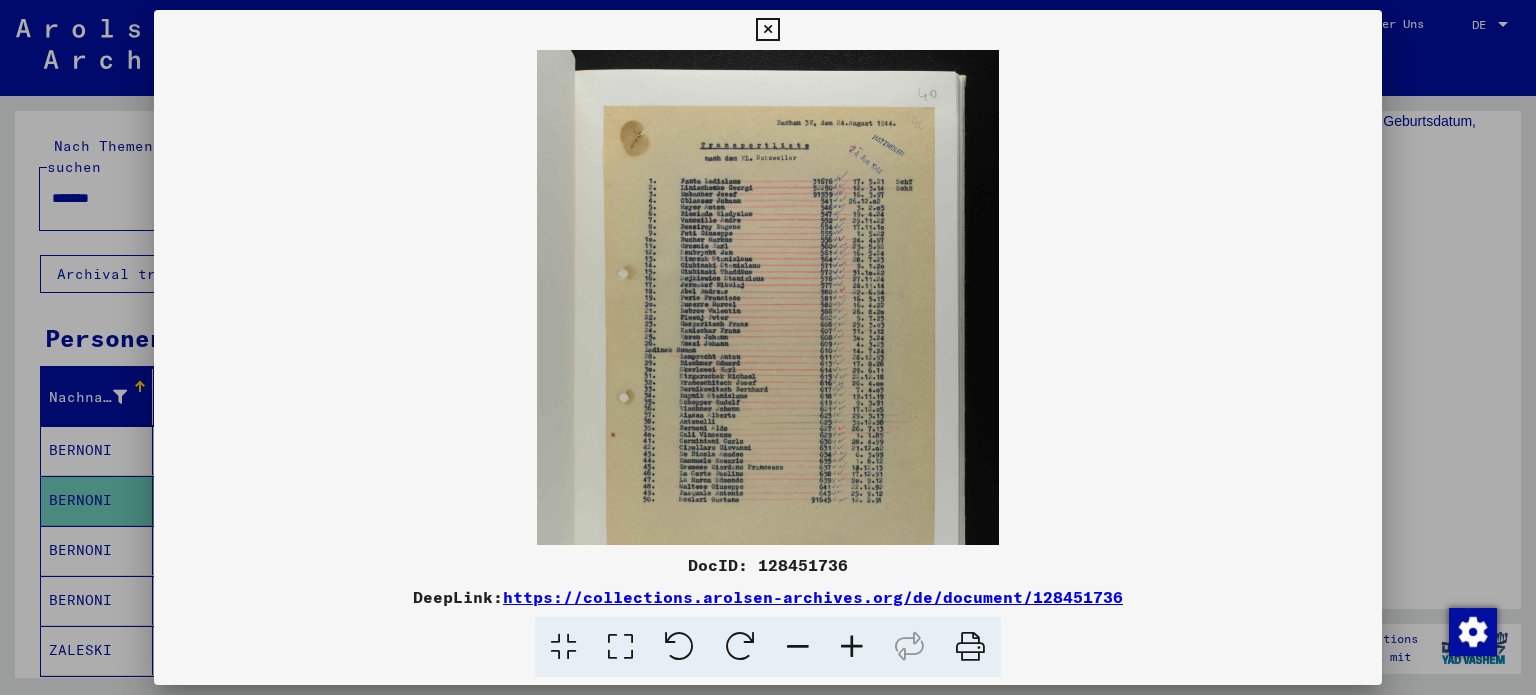click at bounding box center [852, 647] 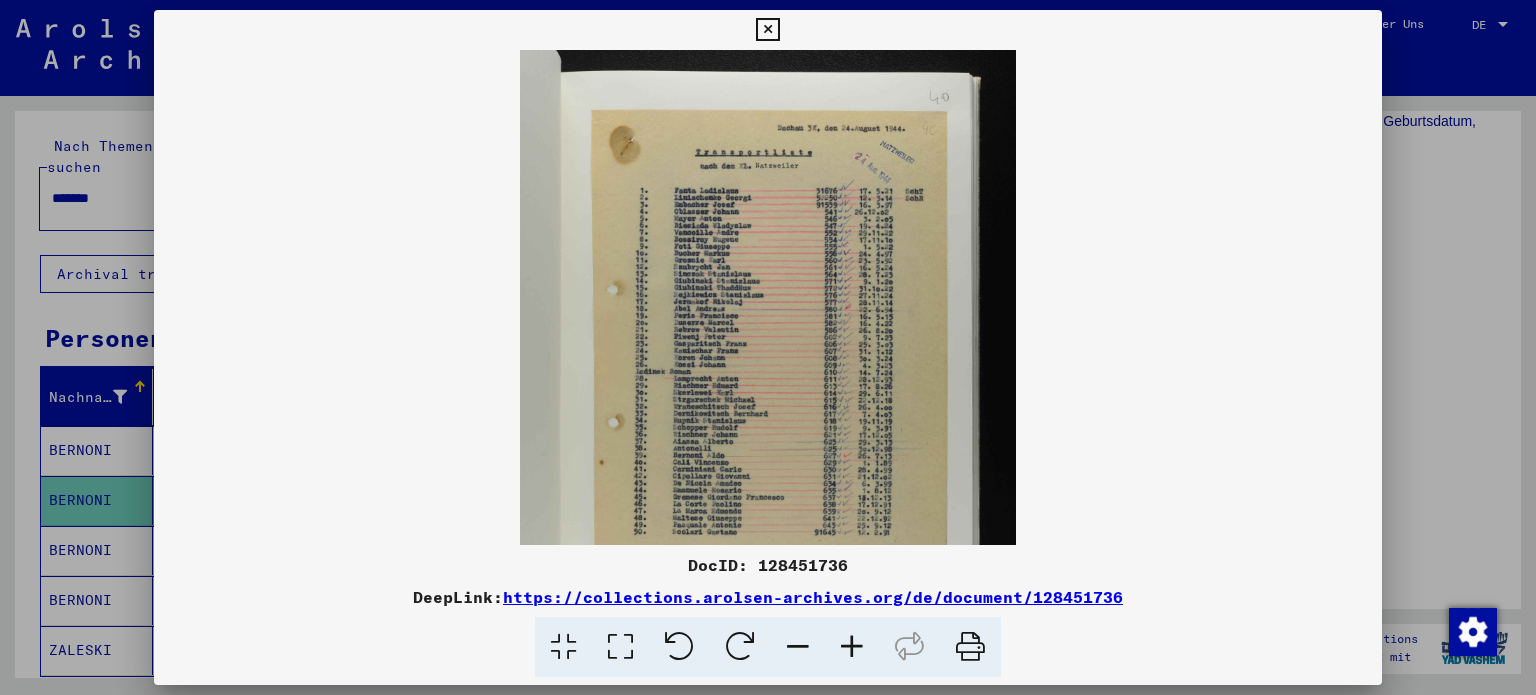 click at bounding box center [852, 647] 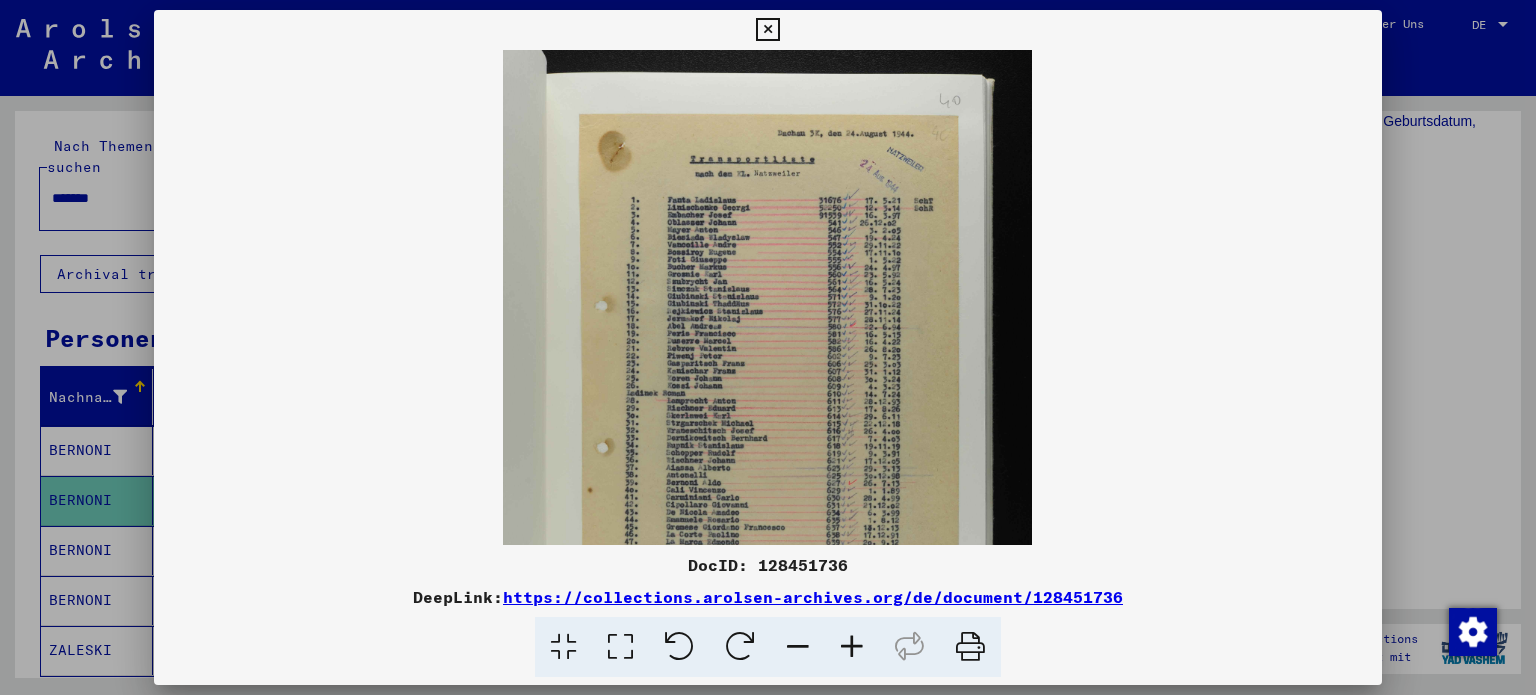 click at bounding box center (852, 647) 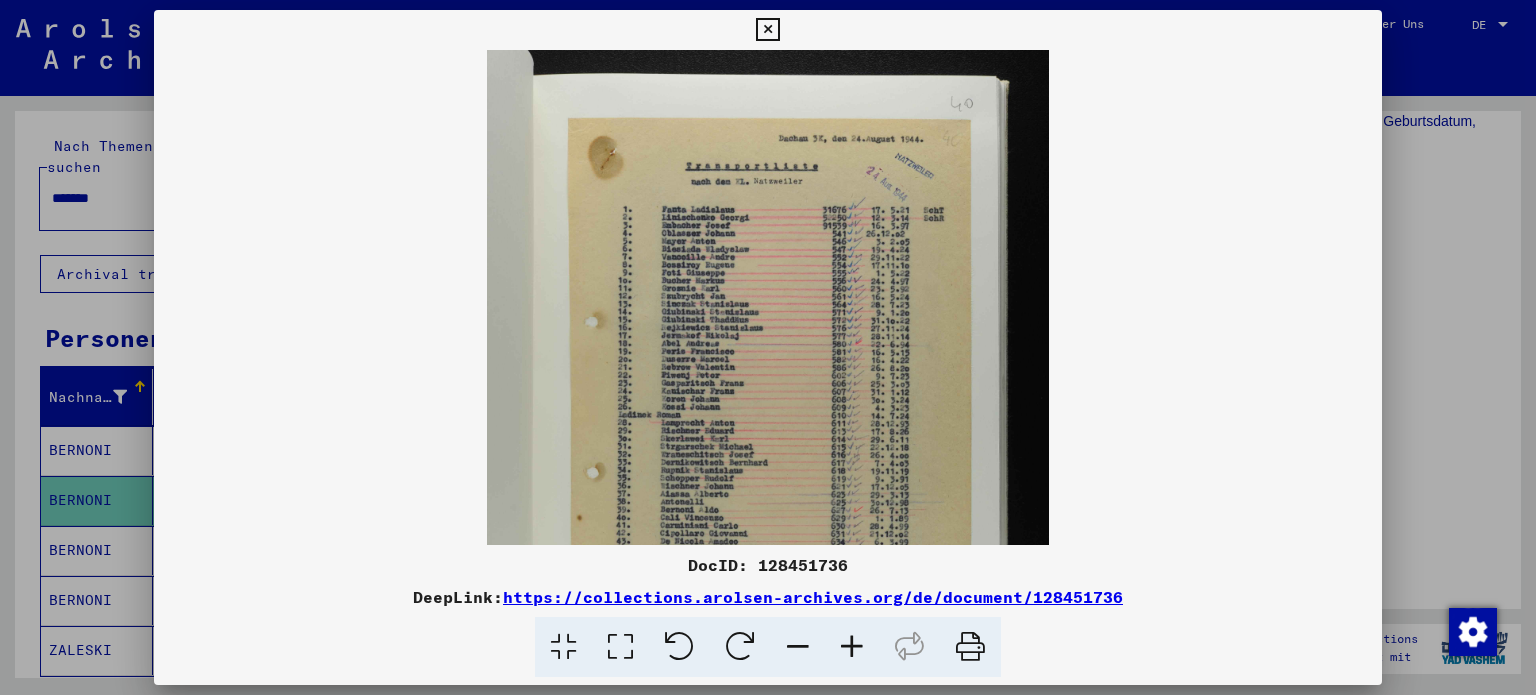 click at bounding box center (852, 647) 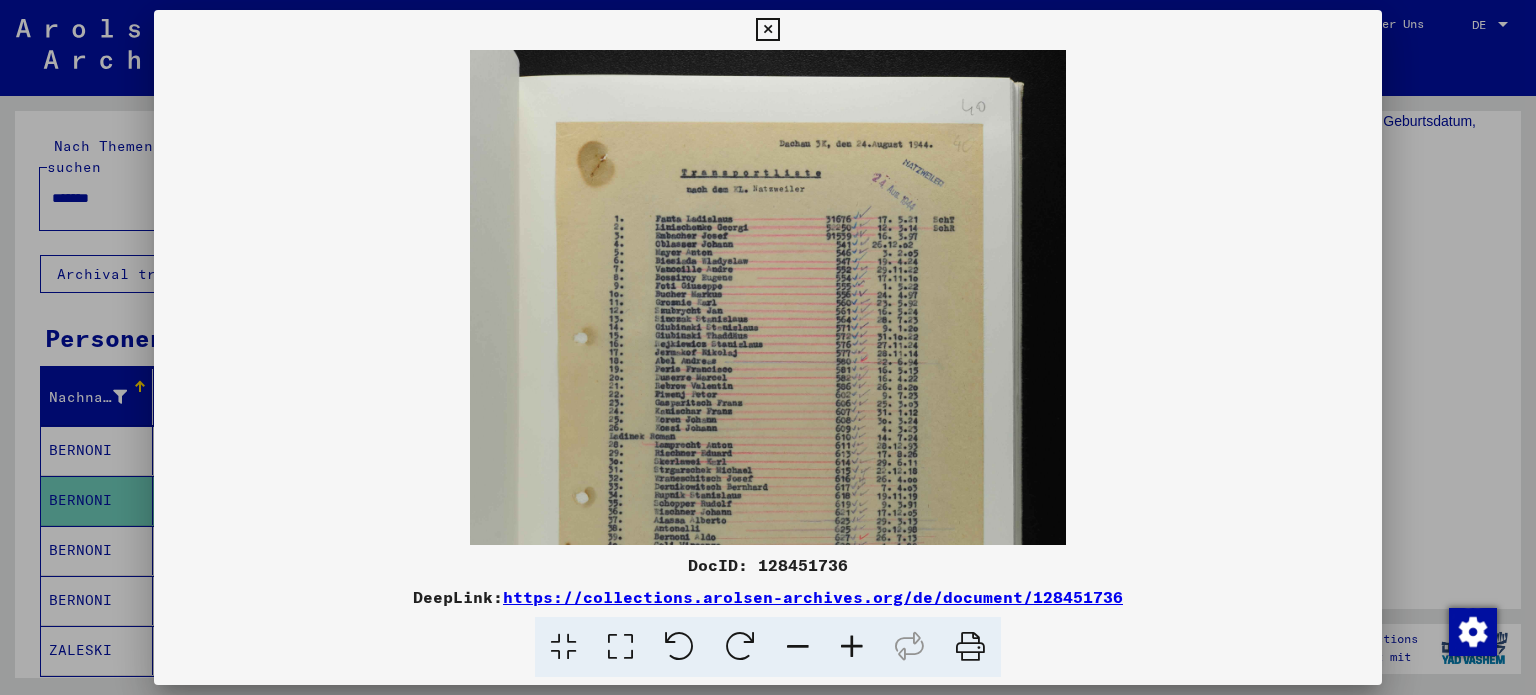 click at bounding box center (852, 647) 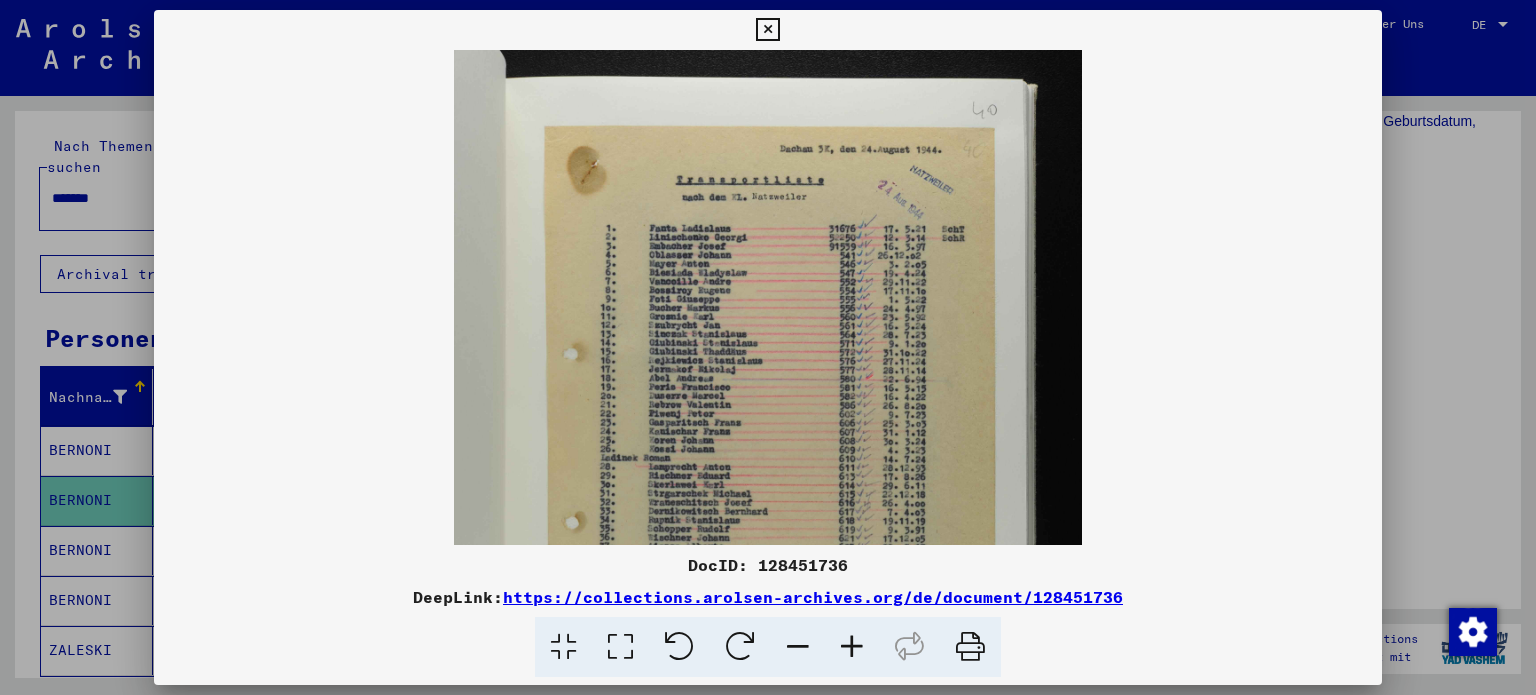 click at bounding box center (852, 647) 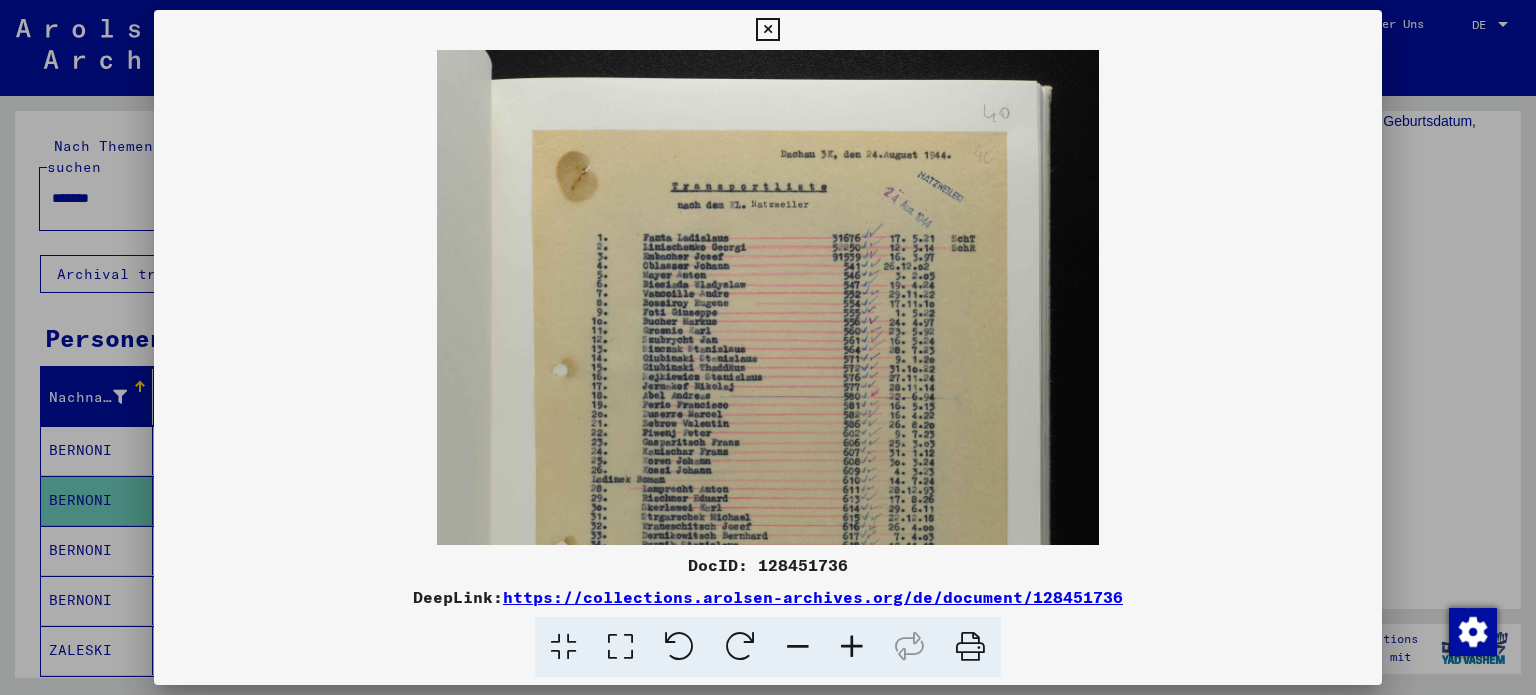 click at bounding box center (852, 647) 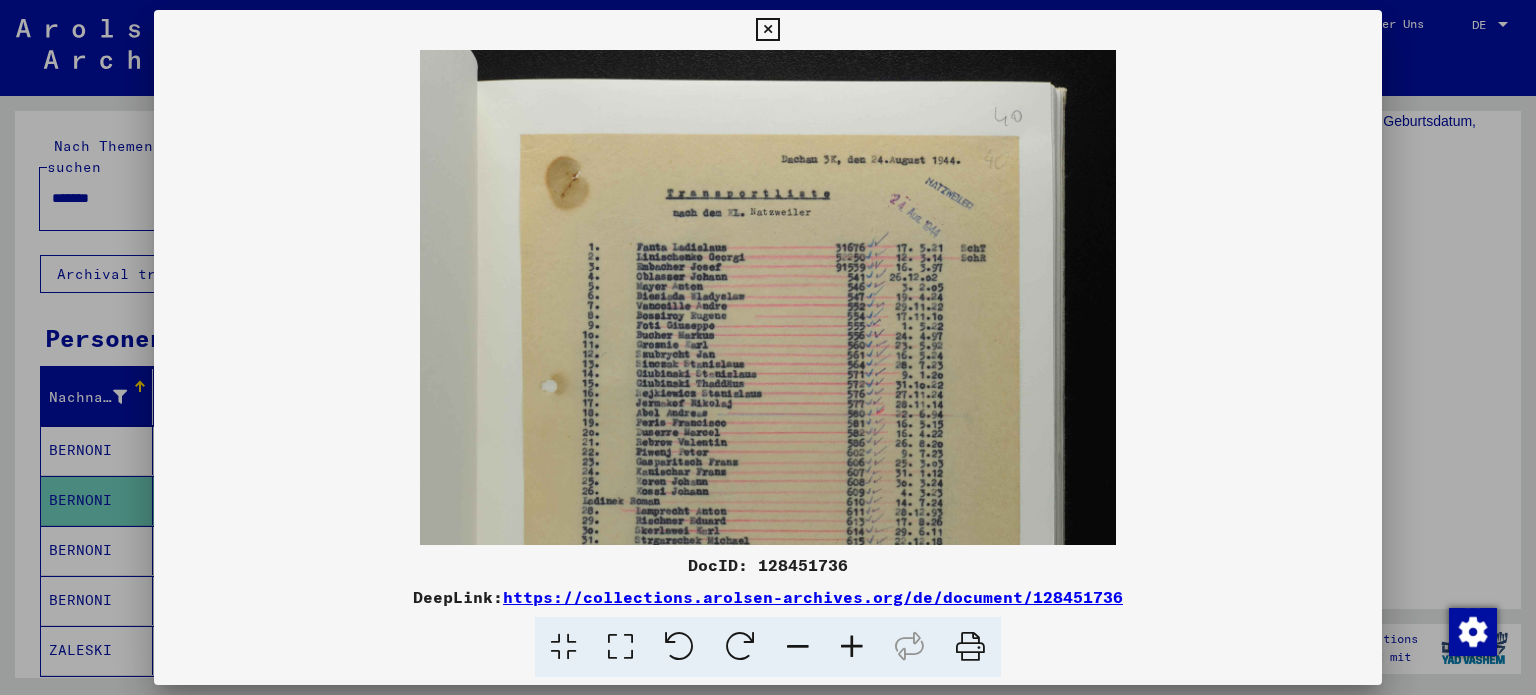 click at bounding box center (852, 647) 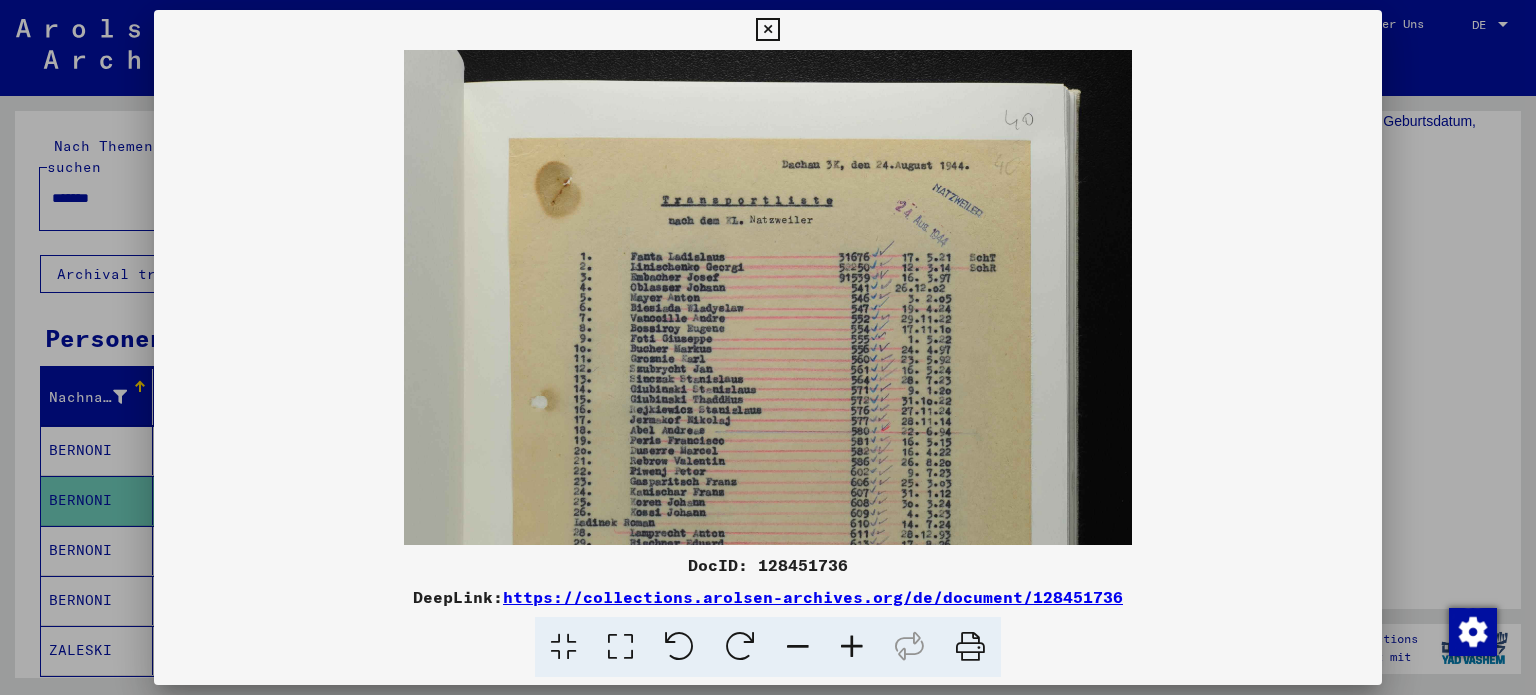 click at bounding box center (852, 647) 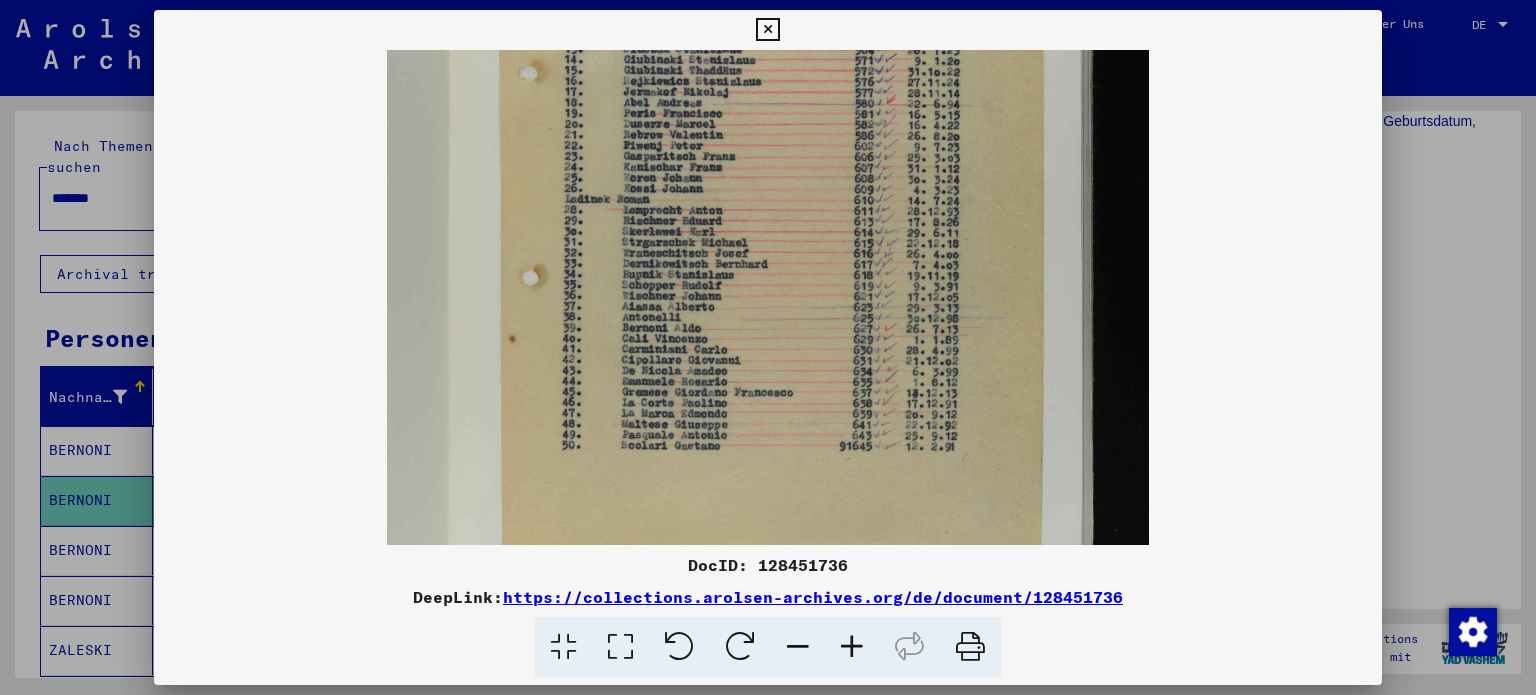 drag, startPoint x: 810, startPoint y: 491, endPoint x: 831, endPoint y: 129, distance: 362.6086 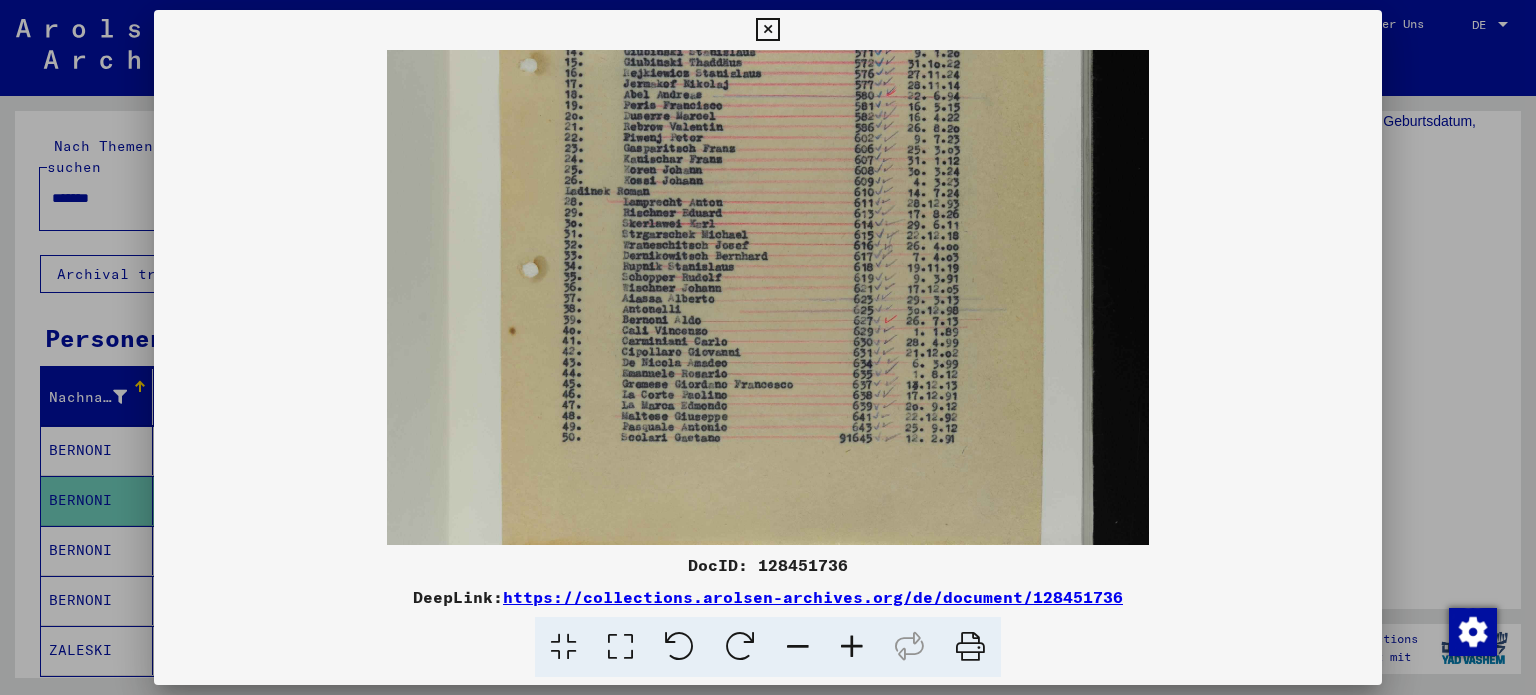scroll, scrollTop: 352, scrollLeft: 0, axis: vertical 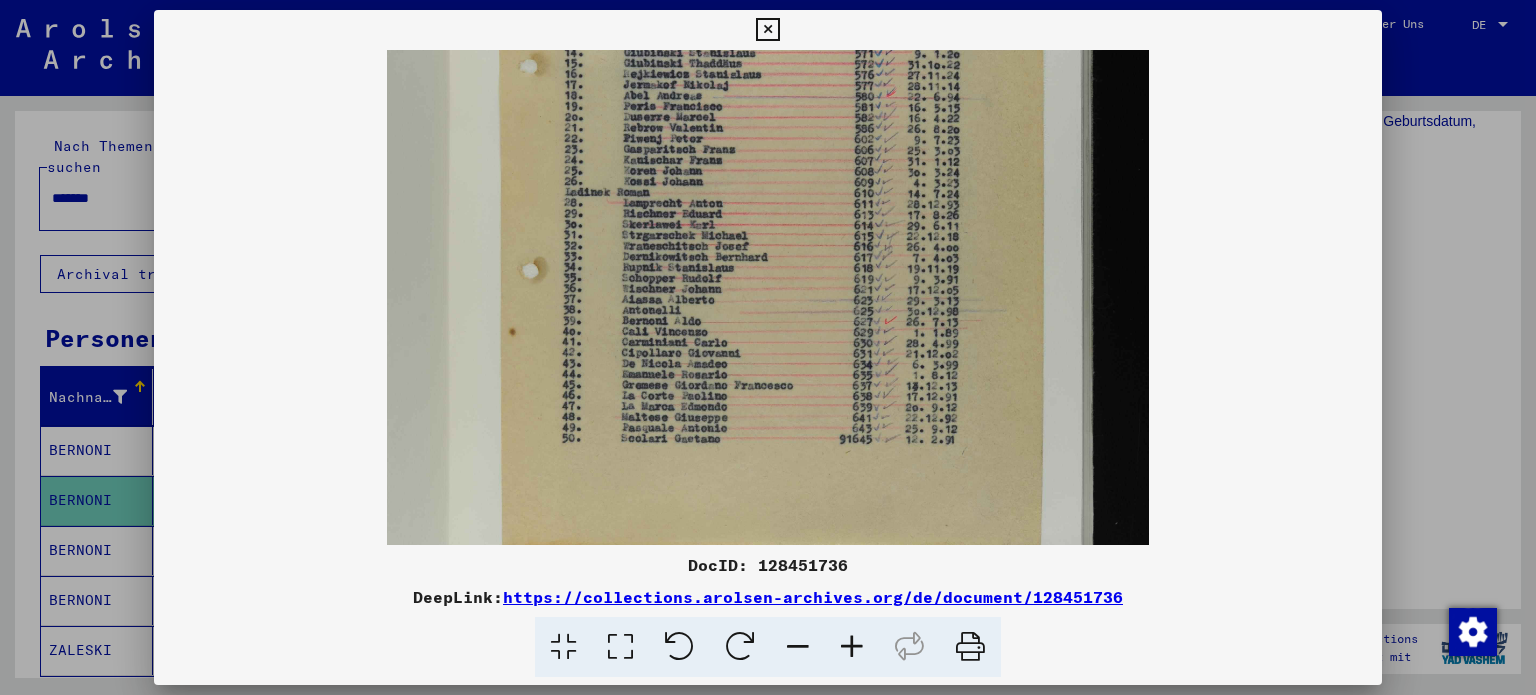 drag, startPoint x: 839, startPoint y: 227, endPoint x: 839, endPoint y: 245, distance: 18 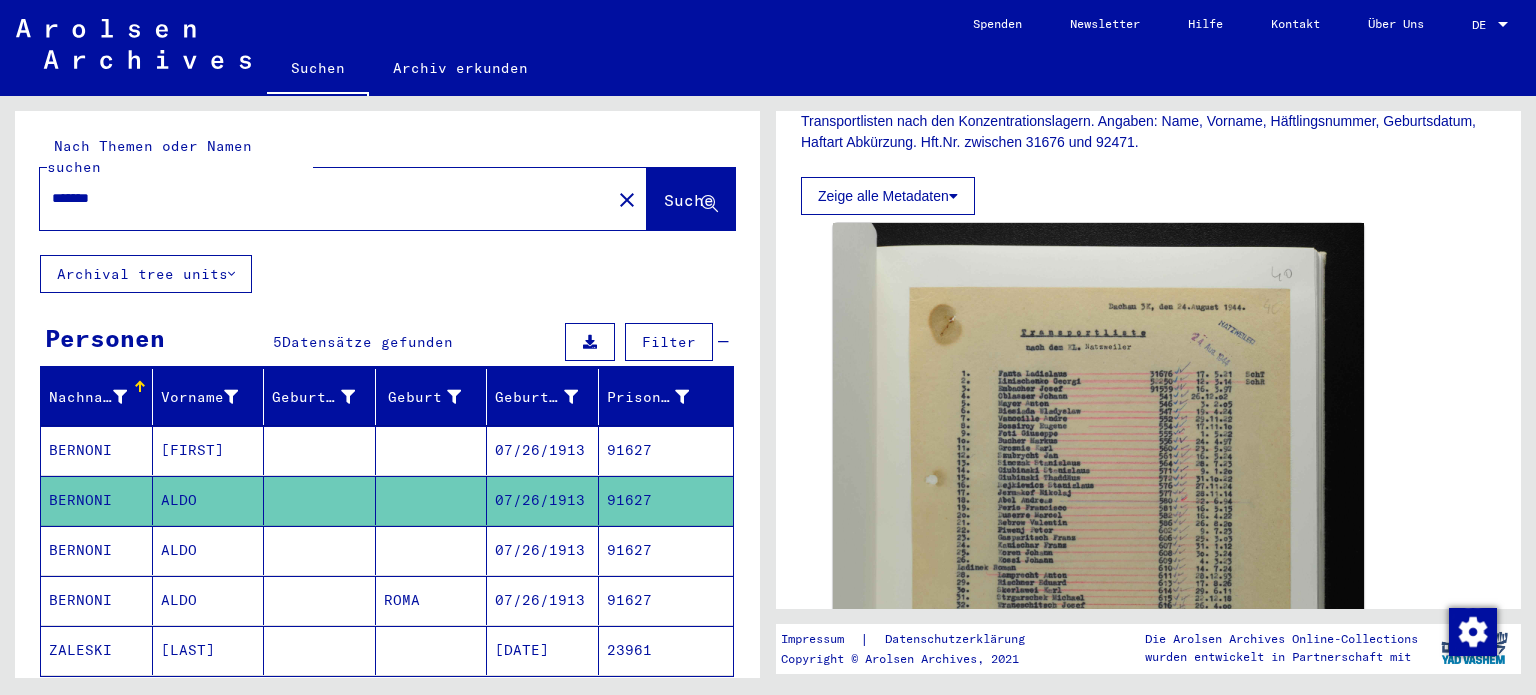 click on "07/26/1913" at bounding box center [543, 600] 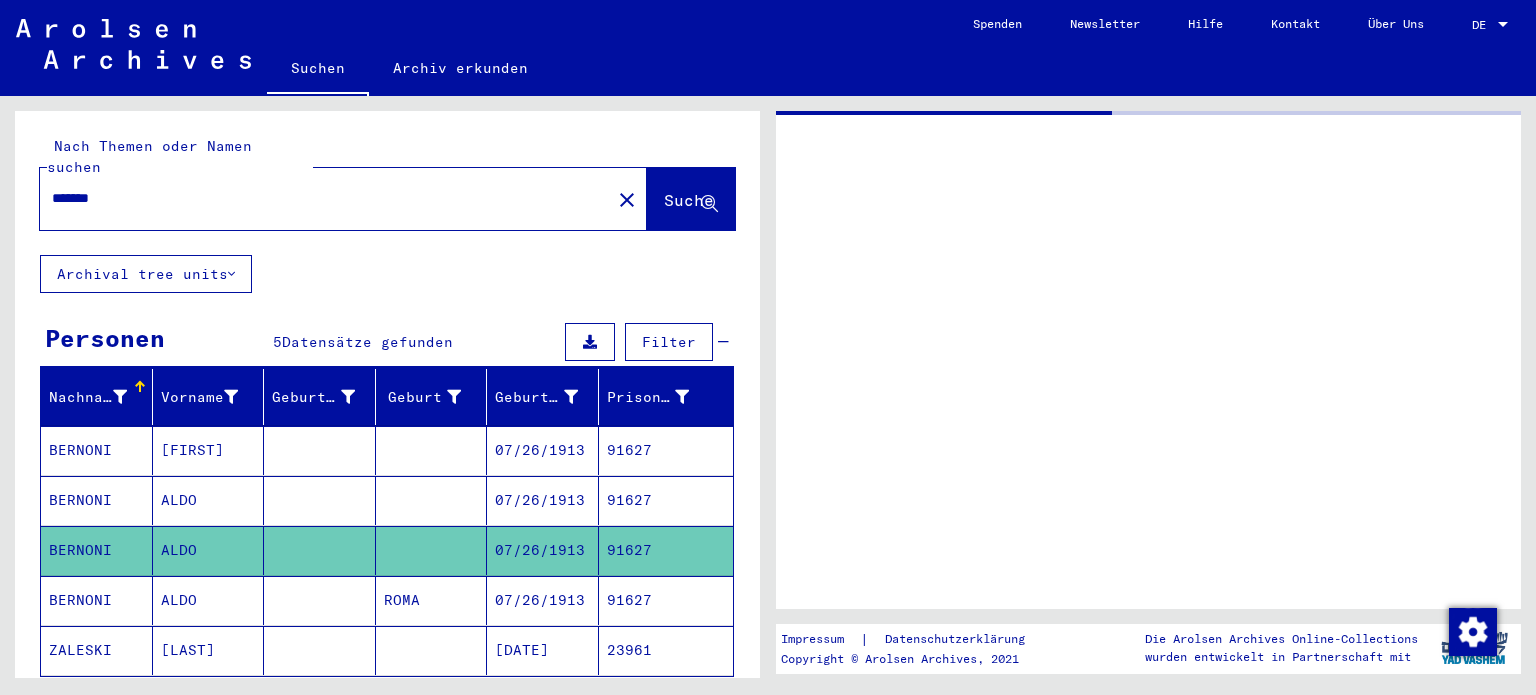 scroll, scrollTop: 0, scrollLeft: 0, axis: both 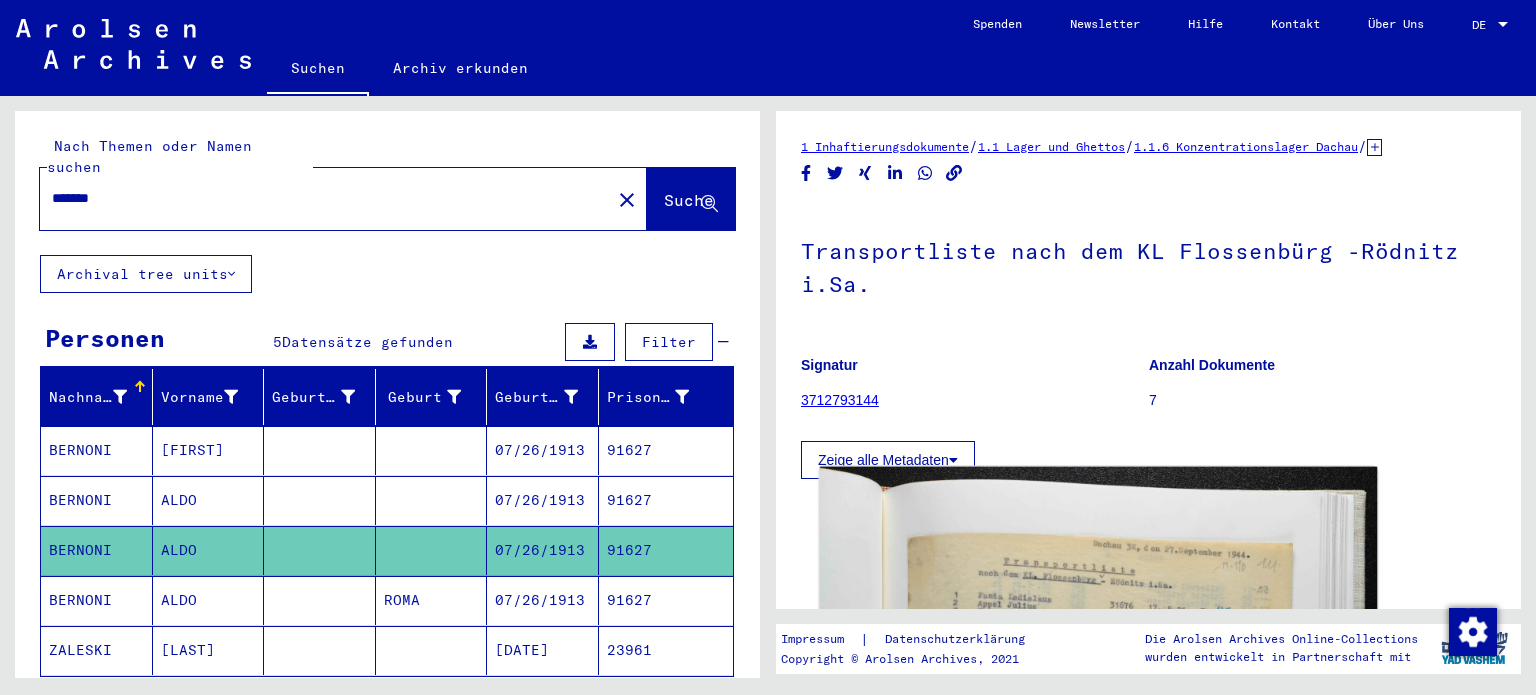 click 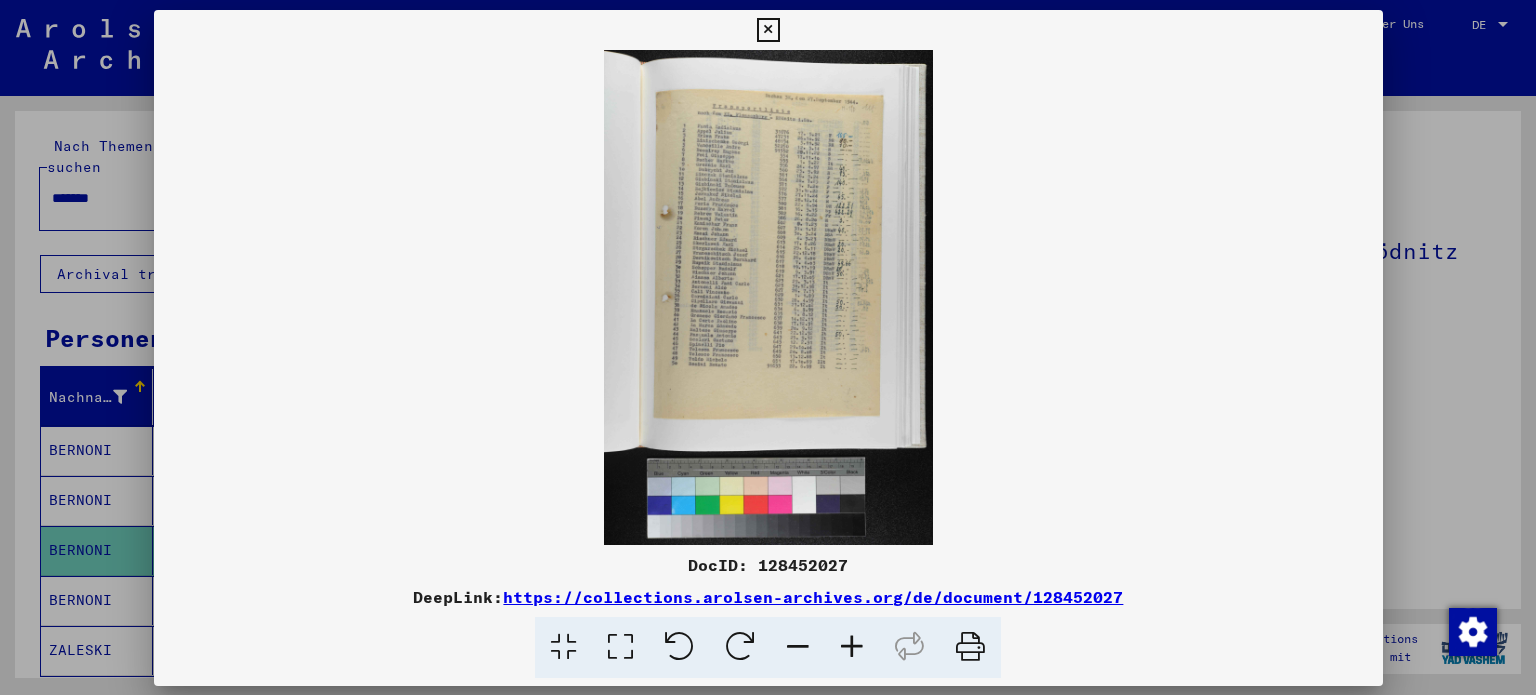 click on "DocID: 128452027  DeepLink:  https://collections.arolsen-archives.org/de/document/128452027" at bounding box center [768, 348] 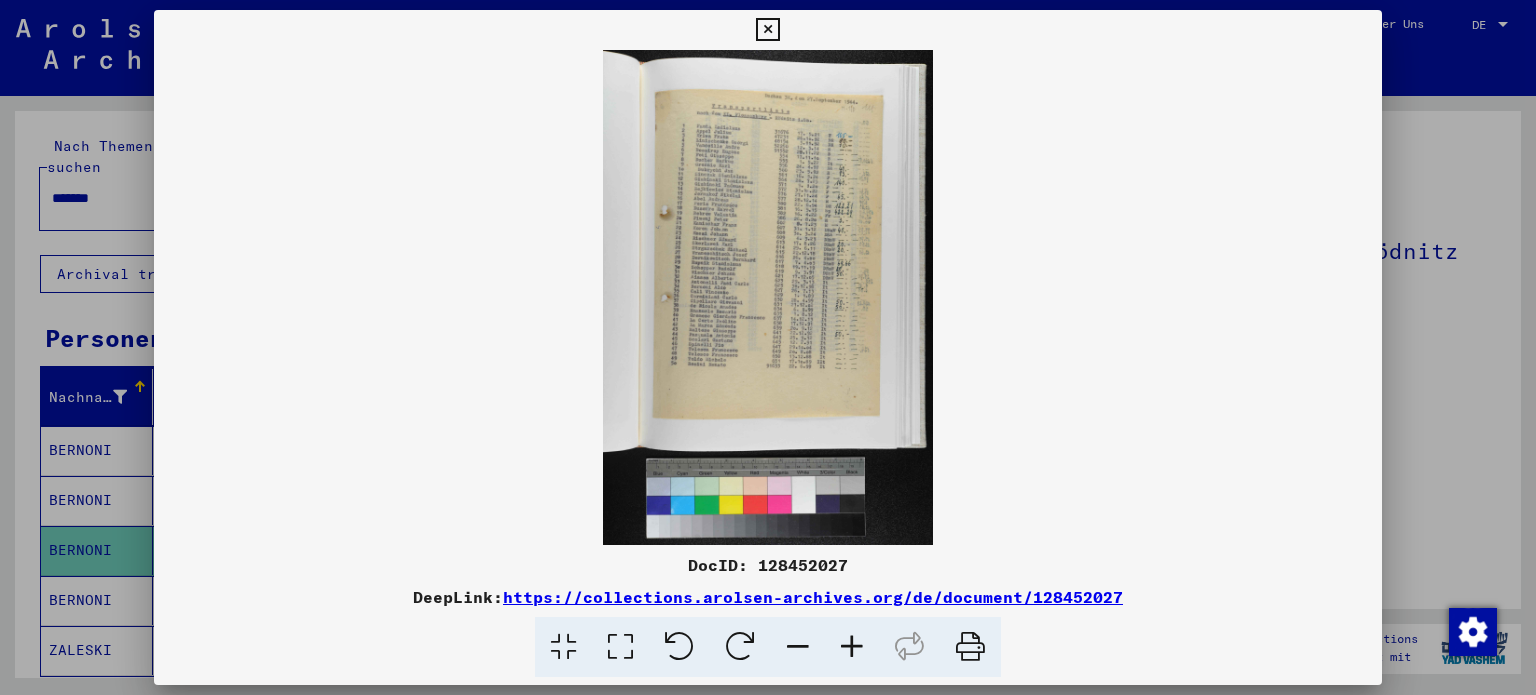 click at bounding box center [768, 297] 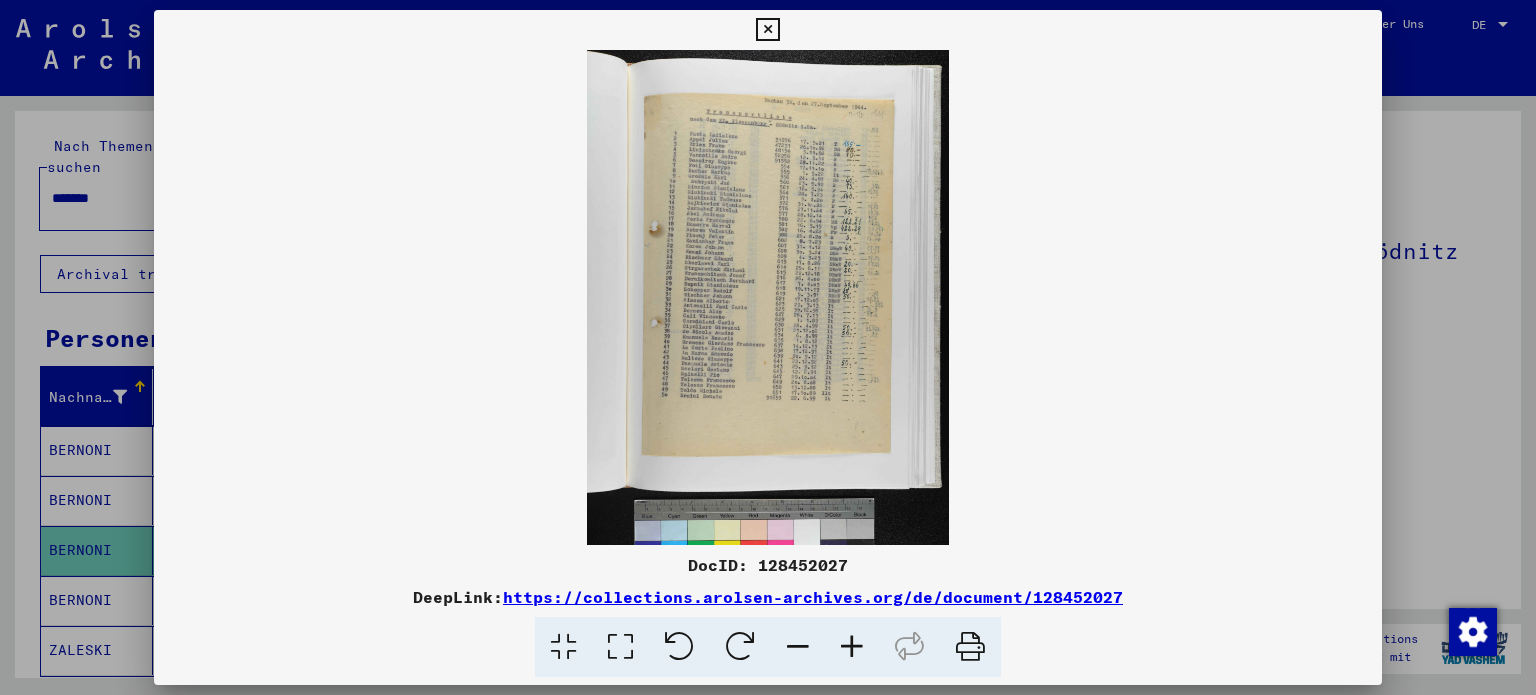 click at bounding box center [852, 647] 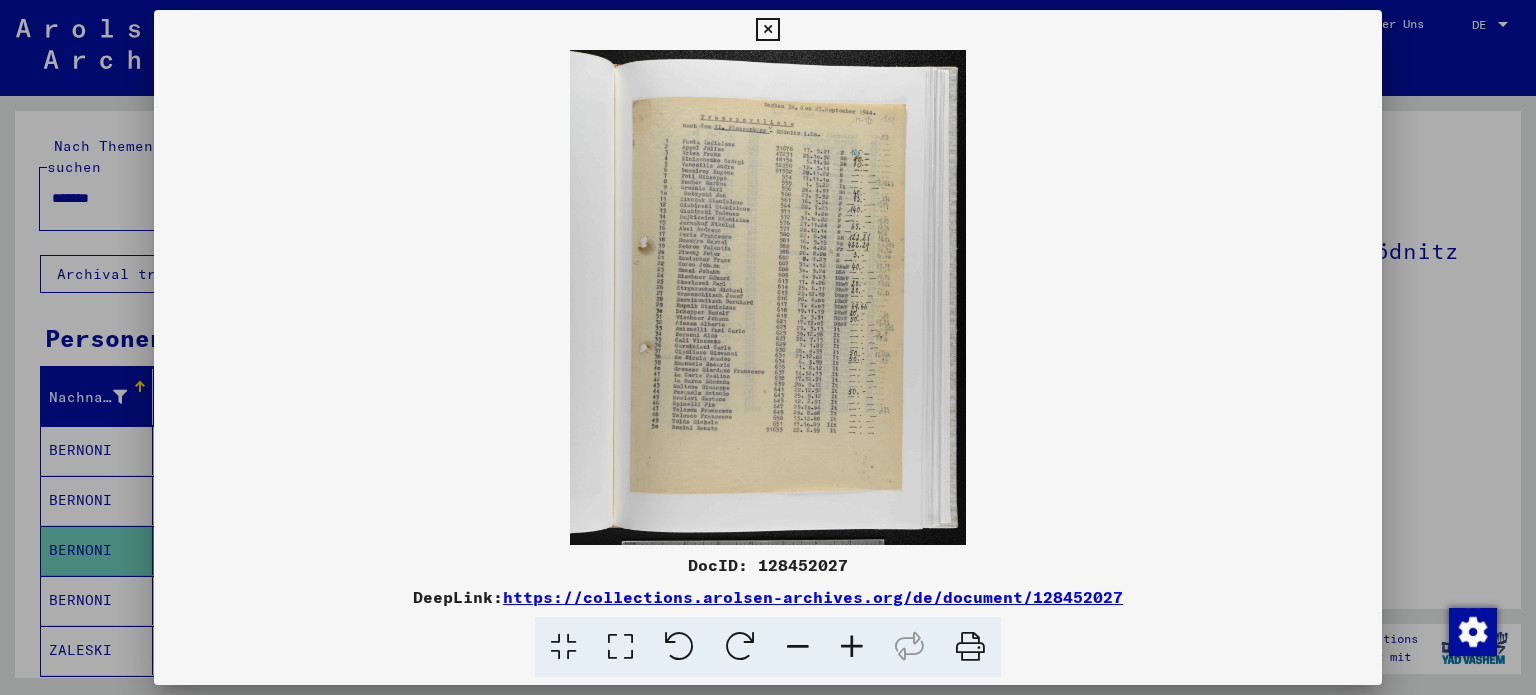 click at bounding box center [852, 647] 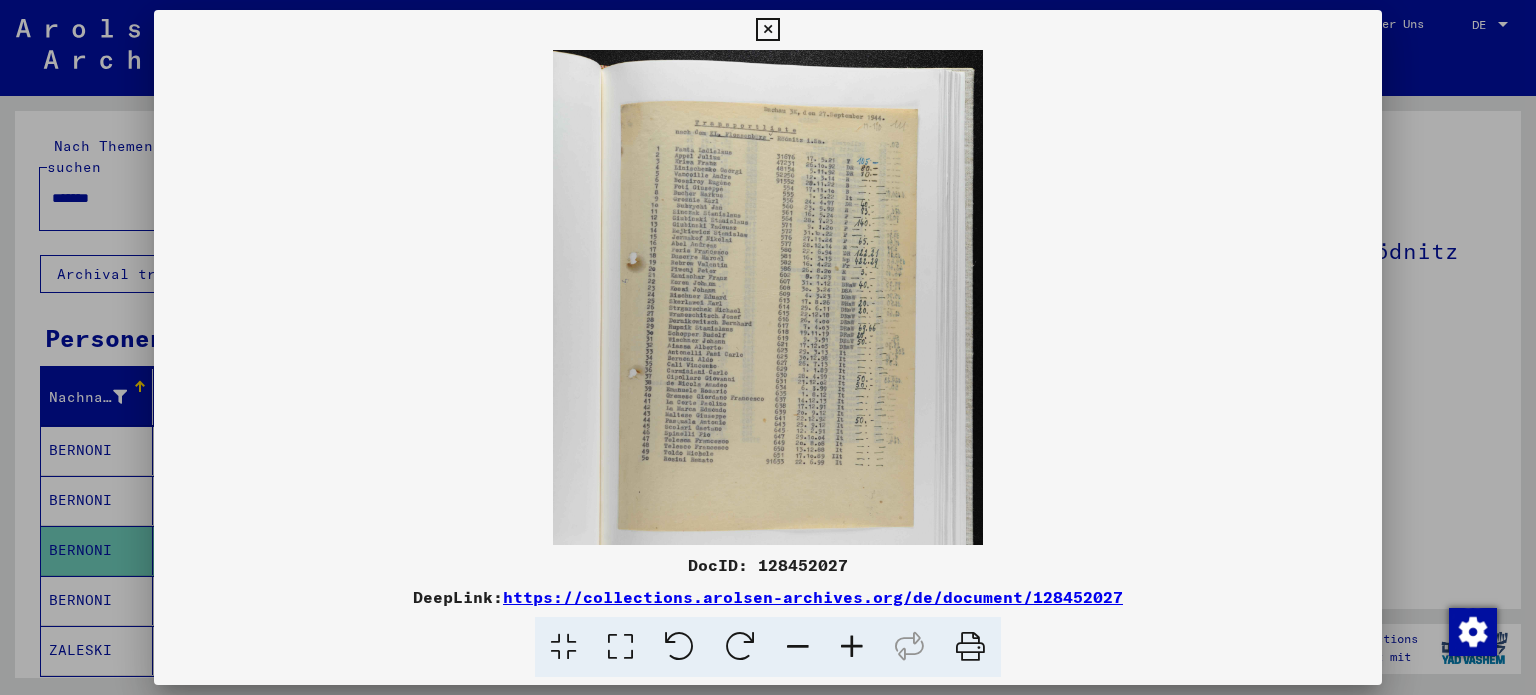 click at bounding box center [852, 647] 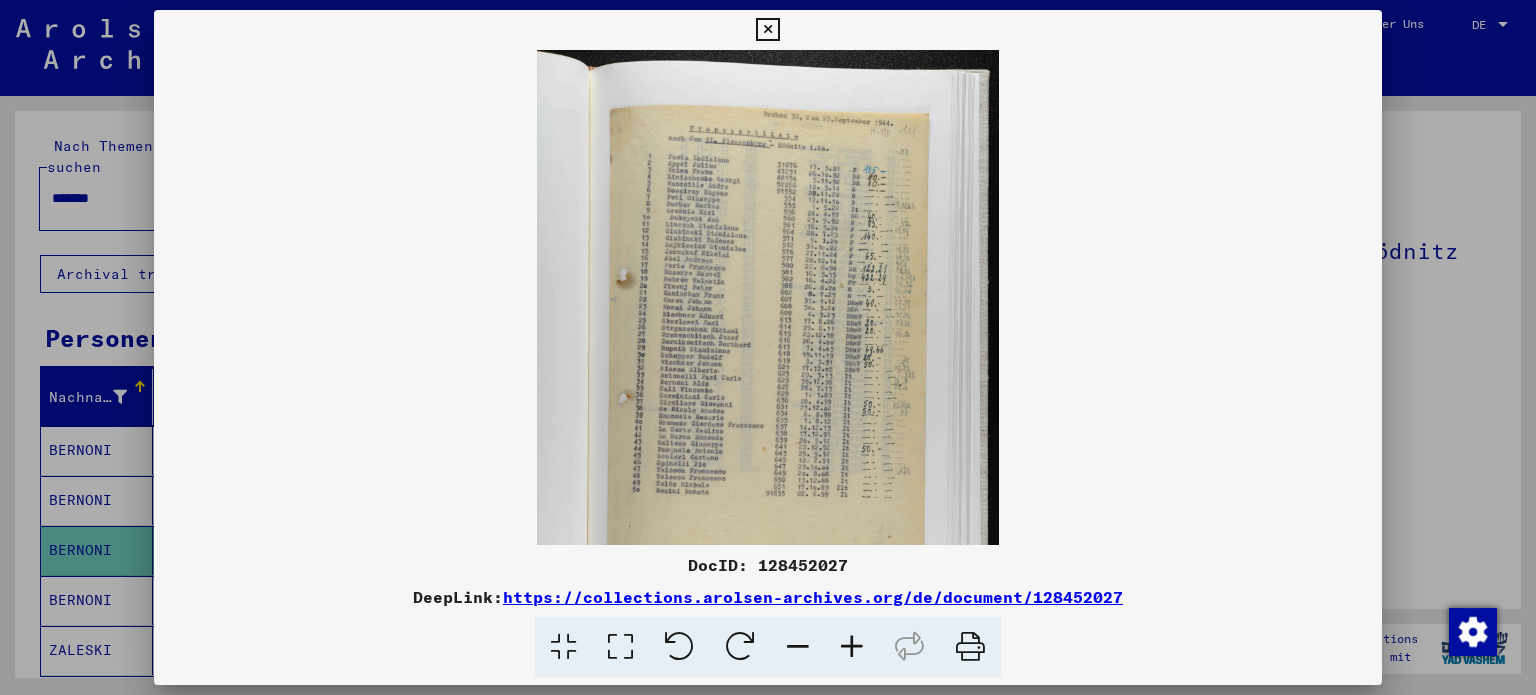 click at bounding box center [852, 647] 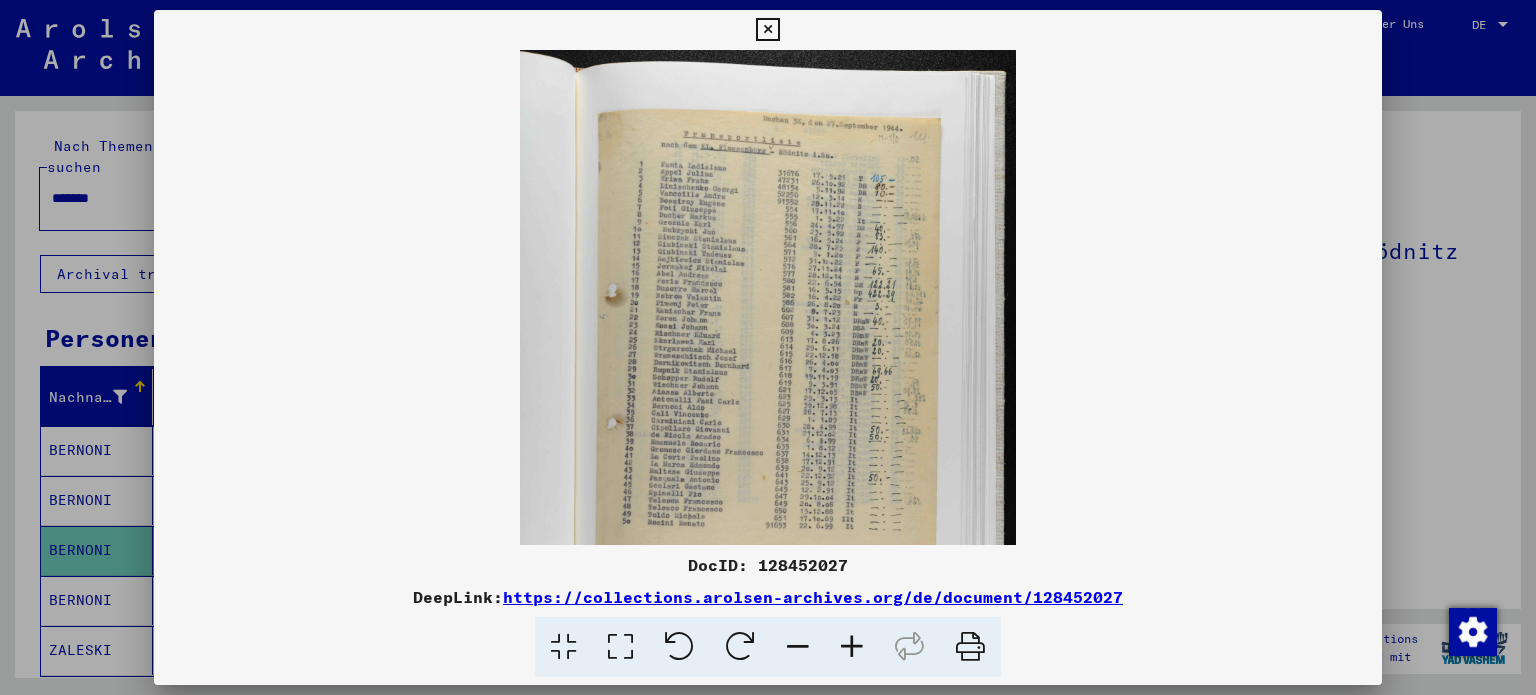 click at bounding box center [852, 647] 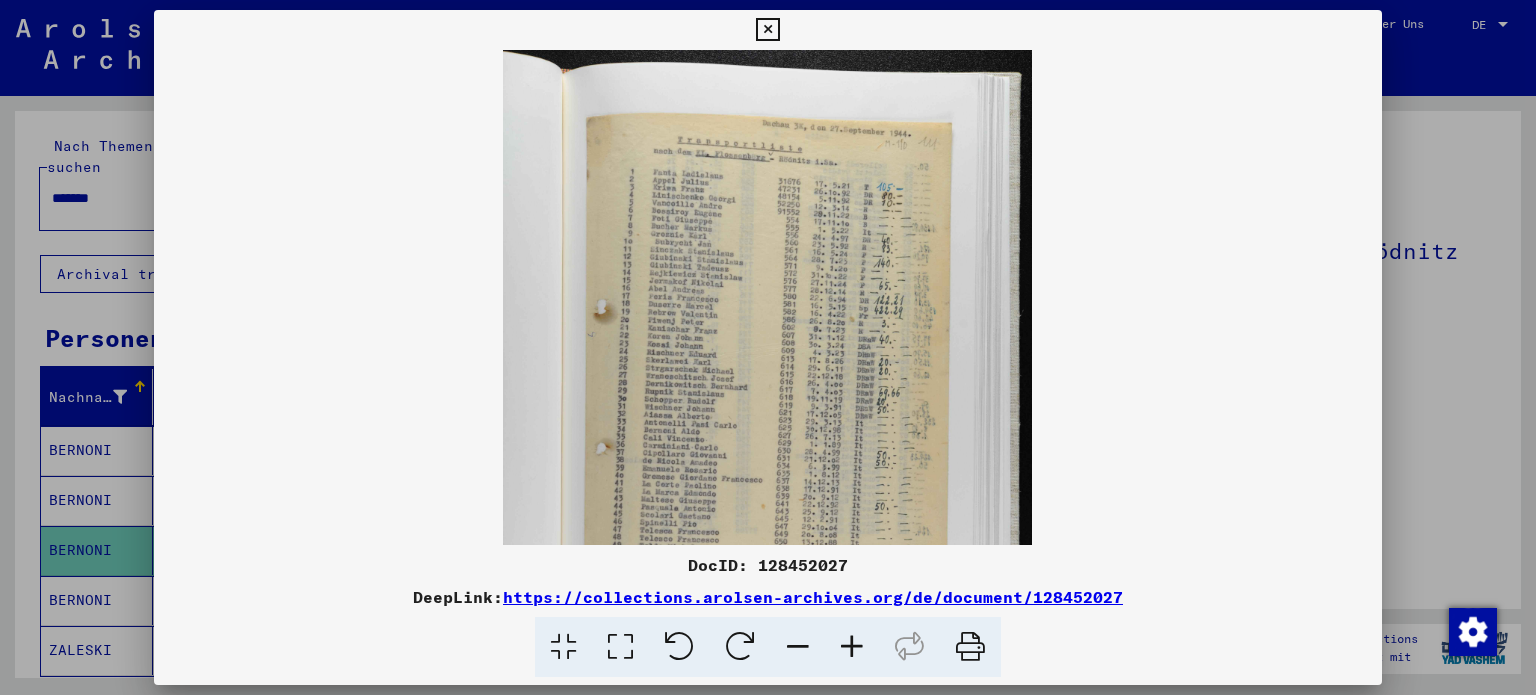 click at bounding box center (852, 647) 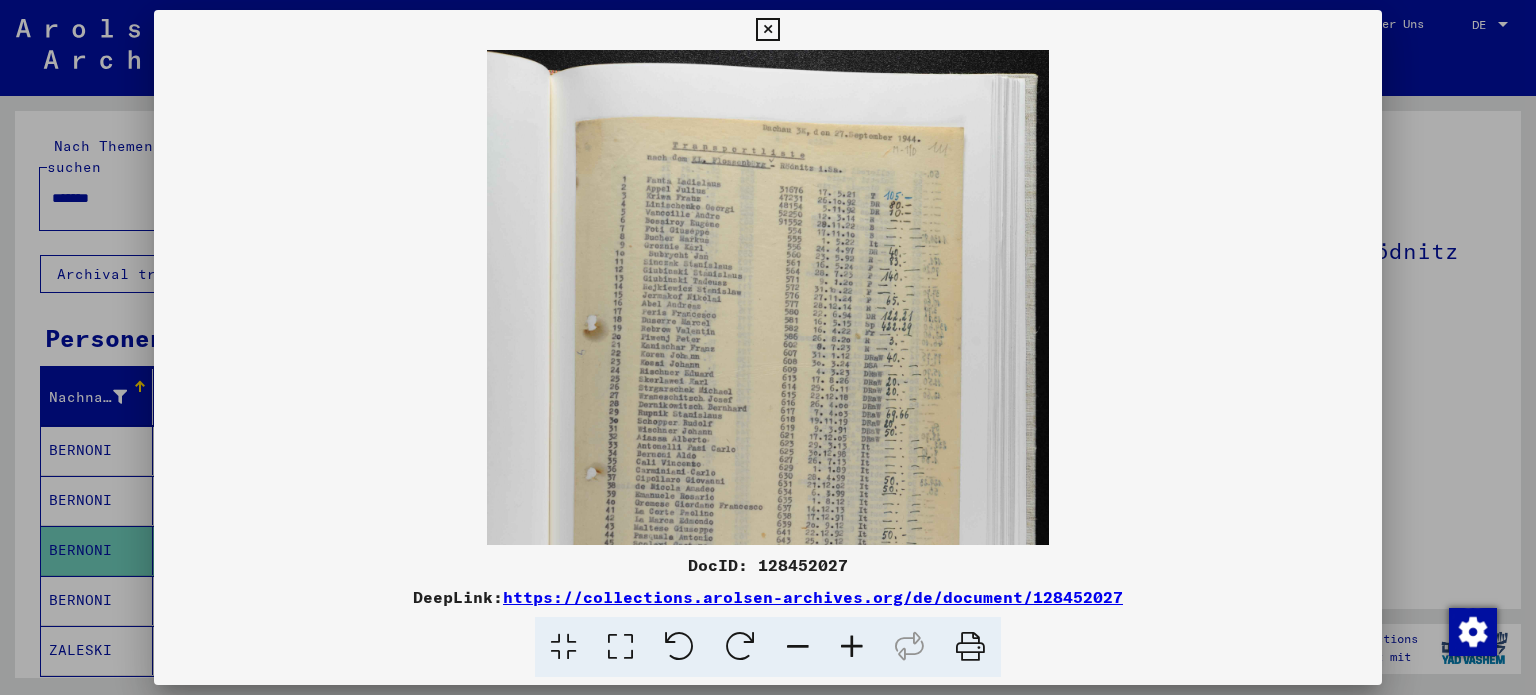 click at bounding box center (852, 647) 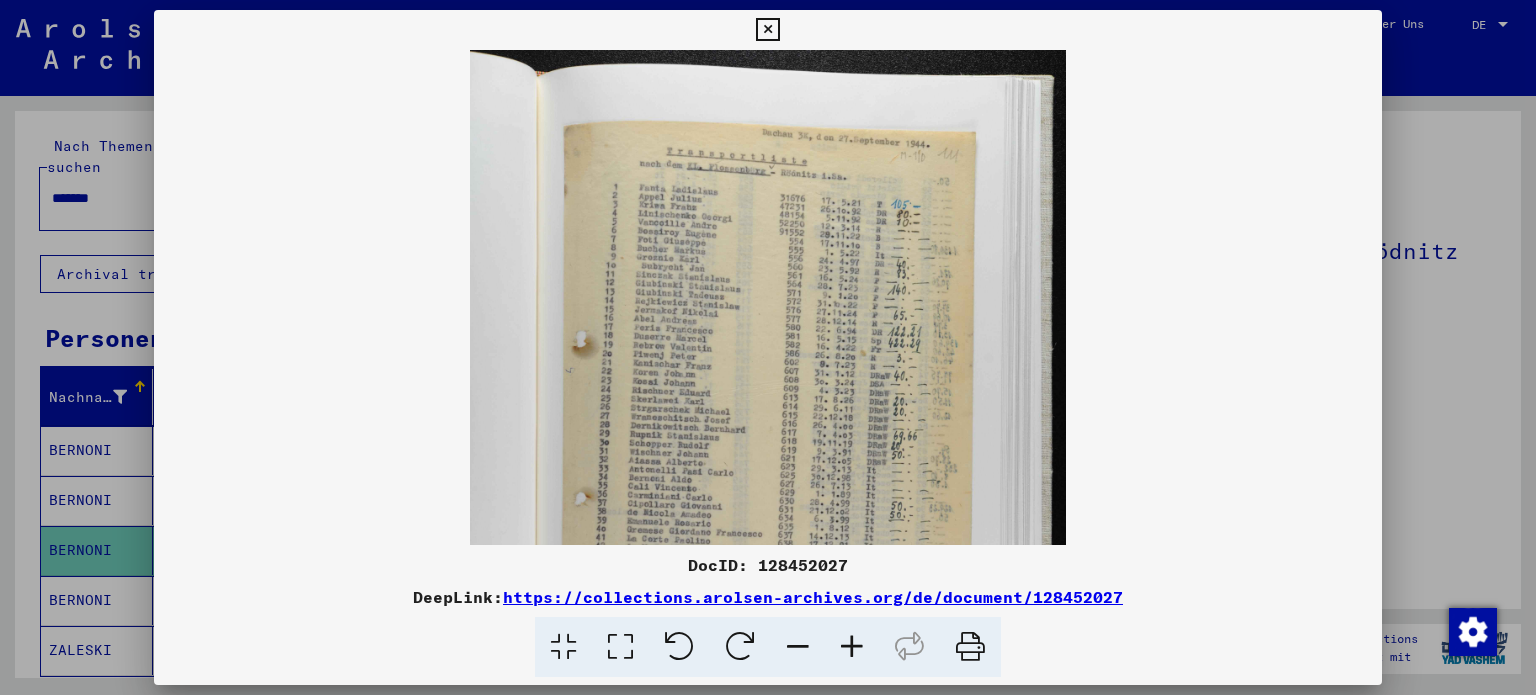 click at bounding box center (852, 647) 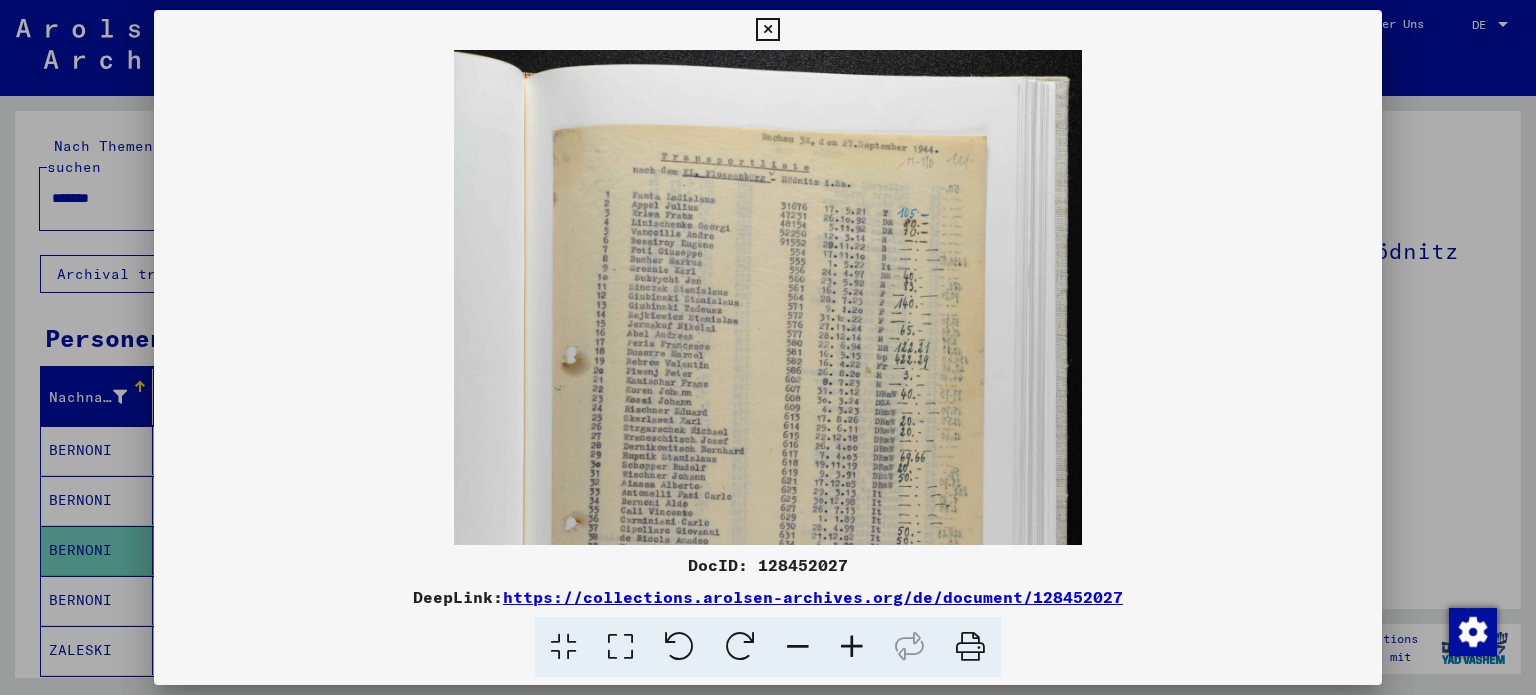 click at bounding box center (852, 647) 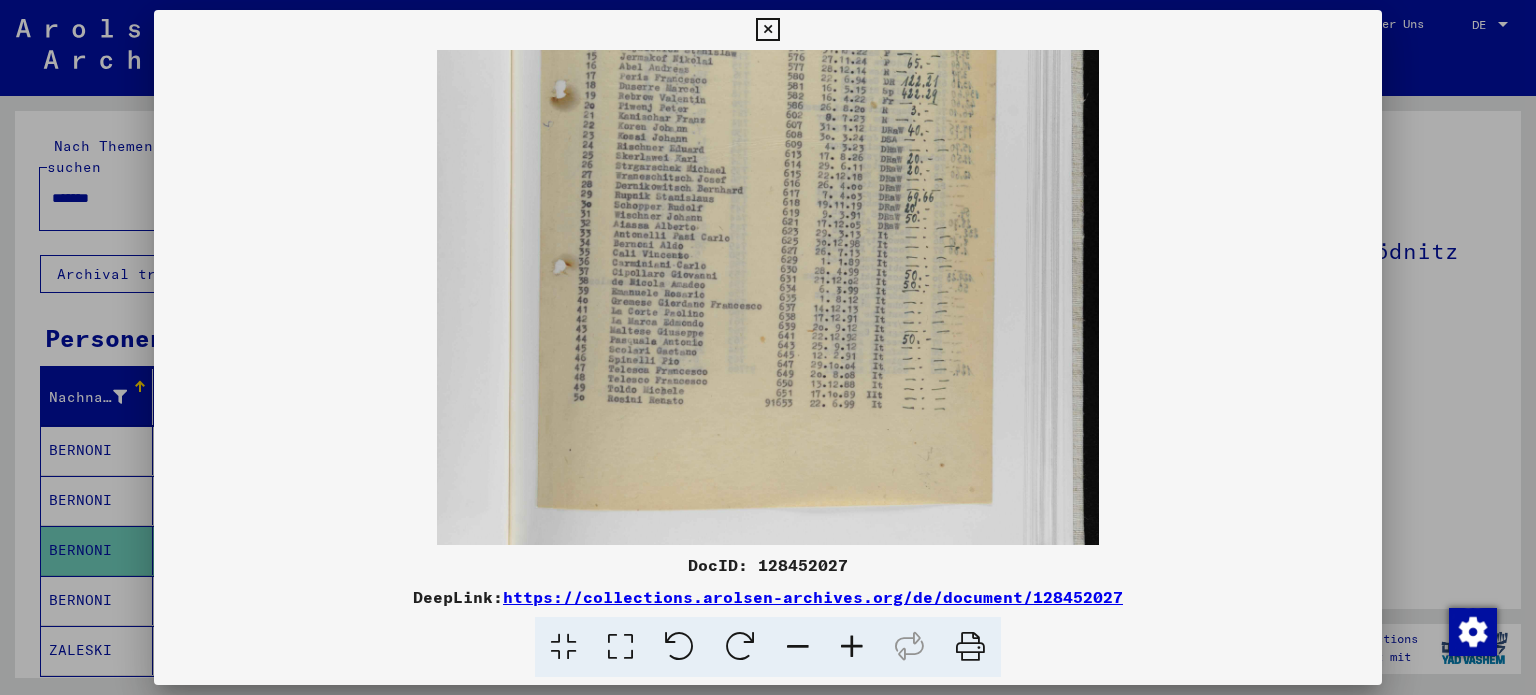 drag, startPoint x: 760, startPoint y: 463, endPoint x: 792, endPoint y: 183, distance: 281.82263 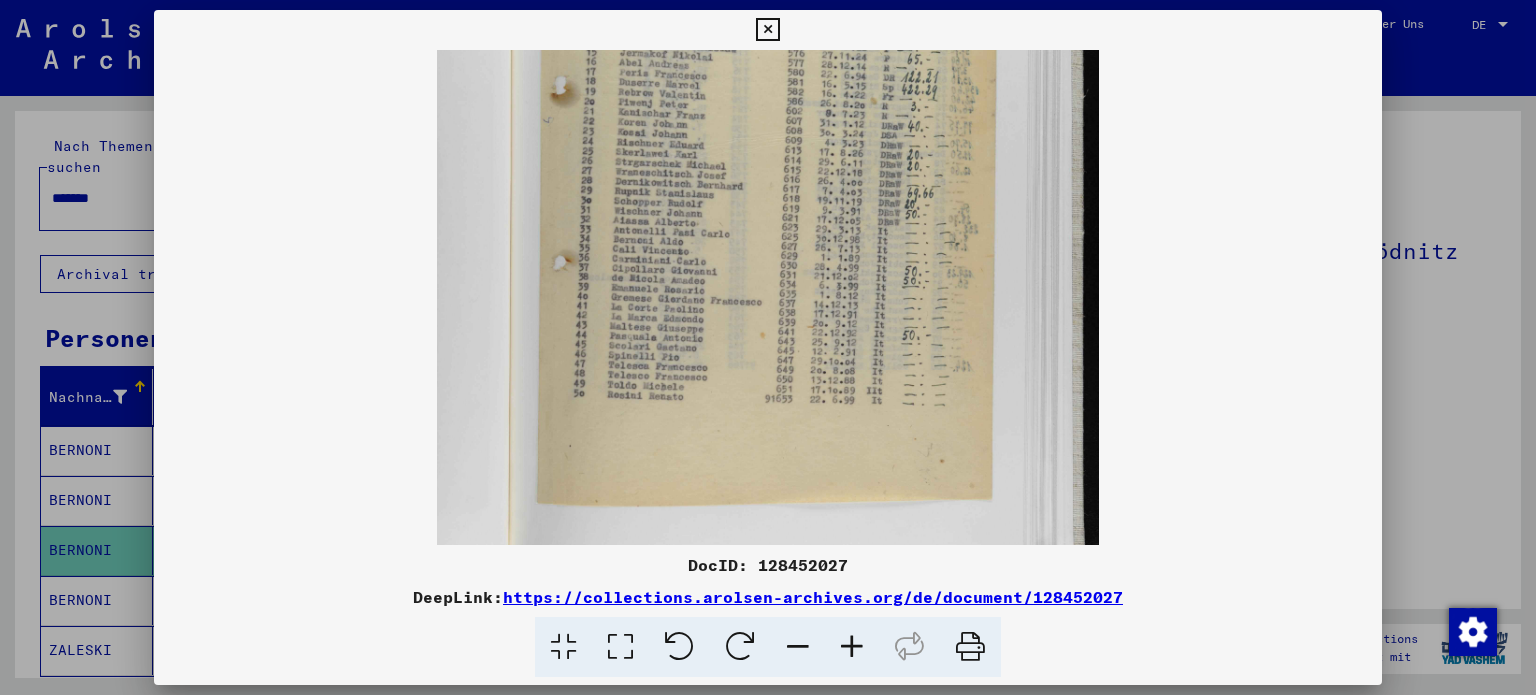 click at bounding box center (768, 261) 